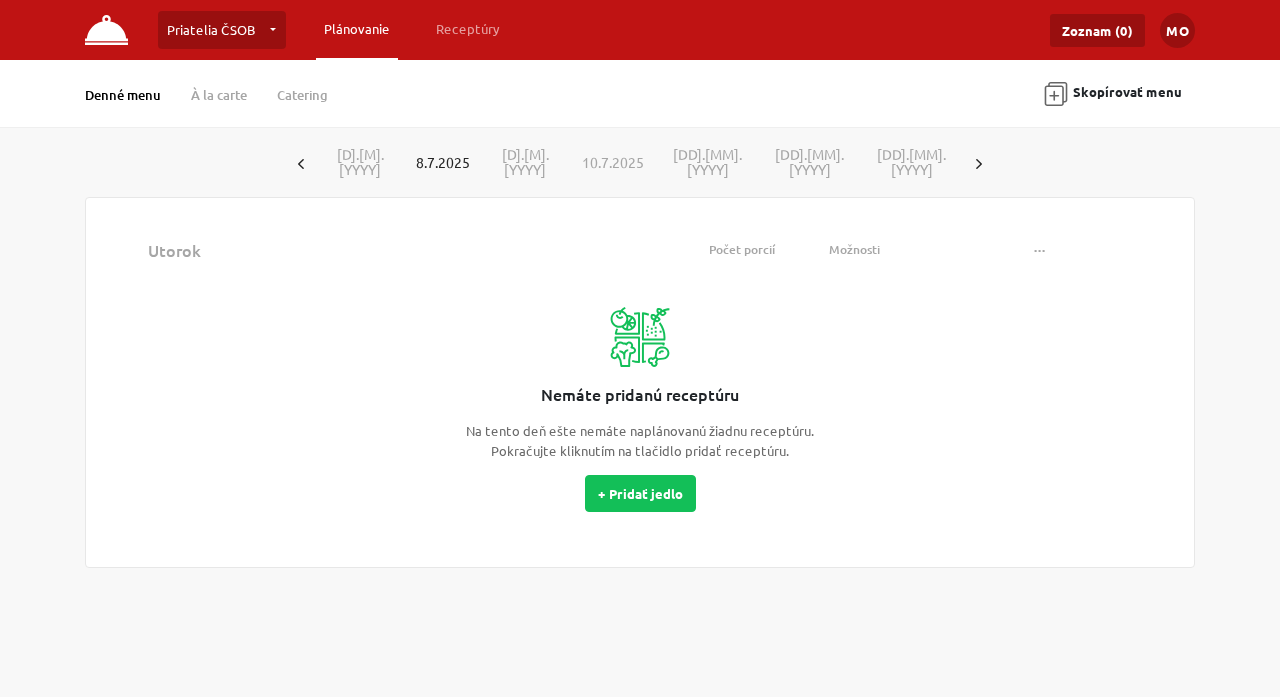 scroll, scrollTop: 0, scrollLeft: 0, axis: both 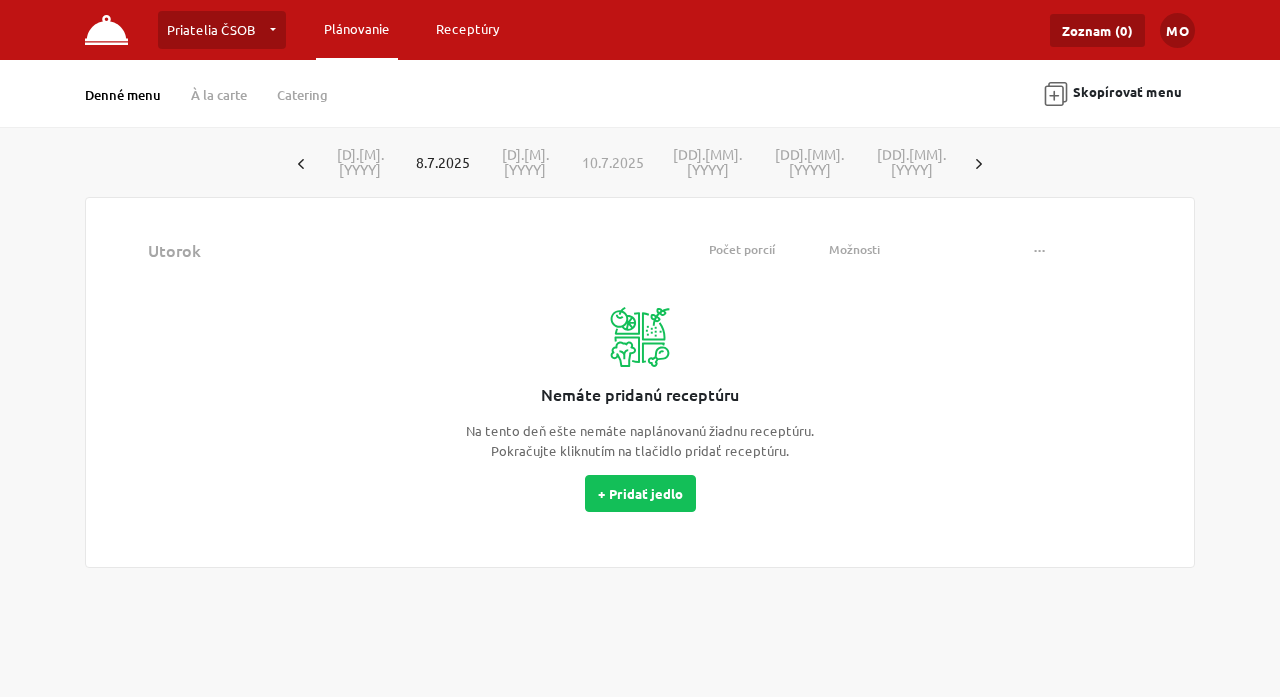 click on "Receptúry" at bounding box center [357, 29] 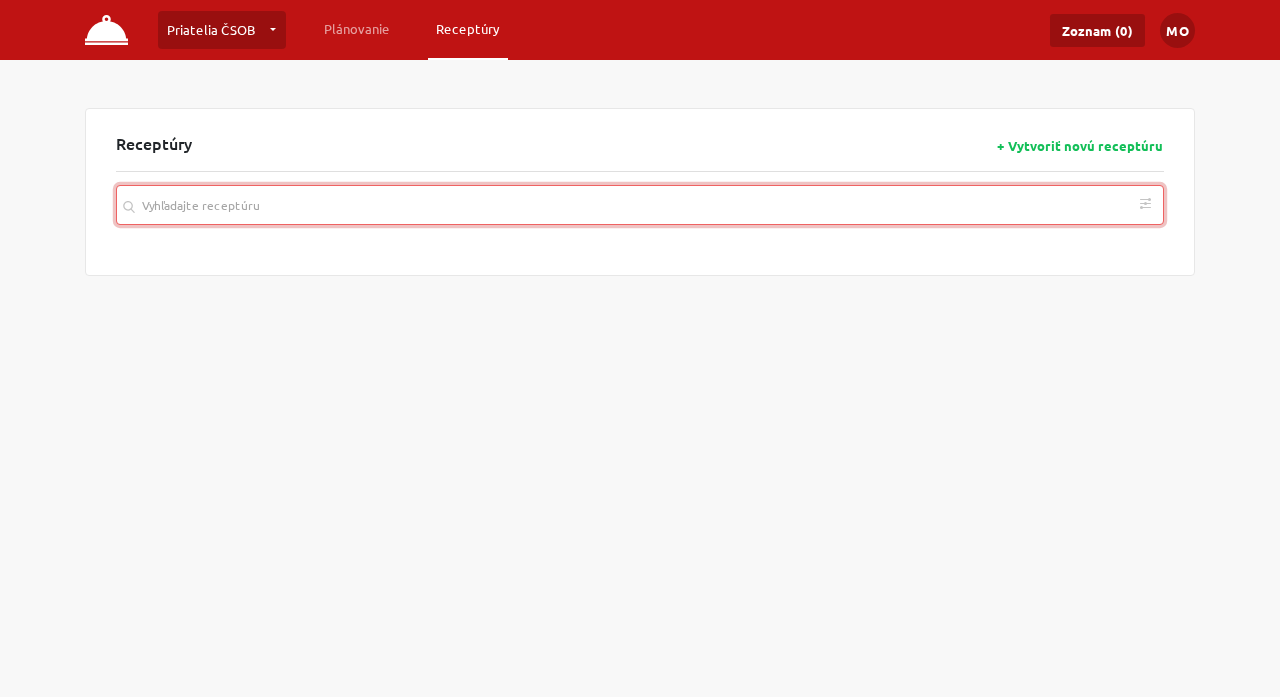 click at bounding box center (640, 205) 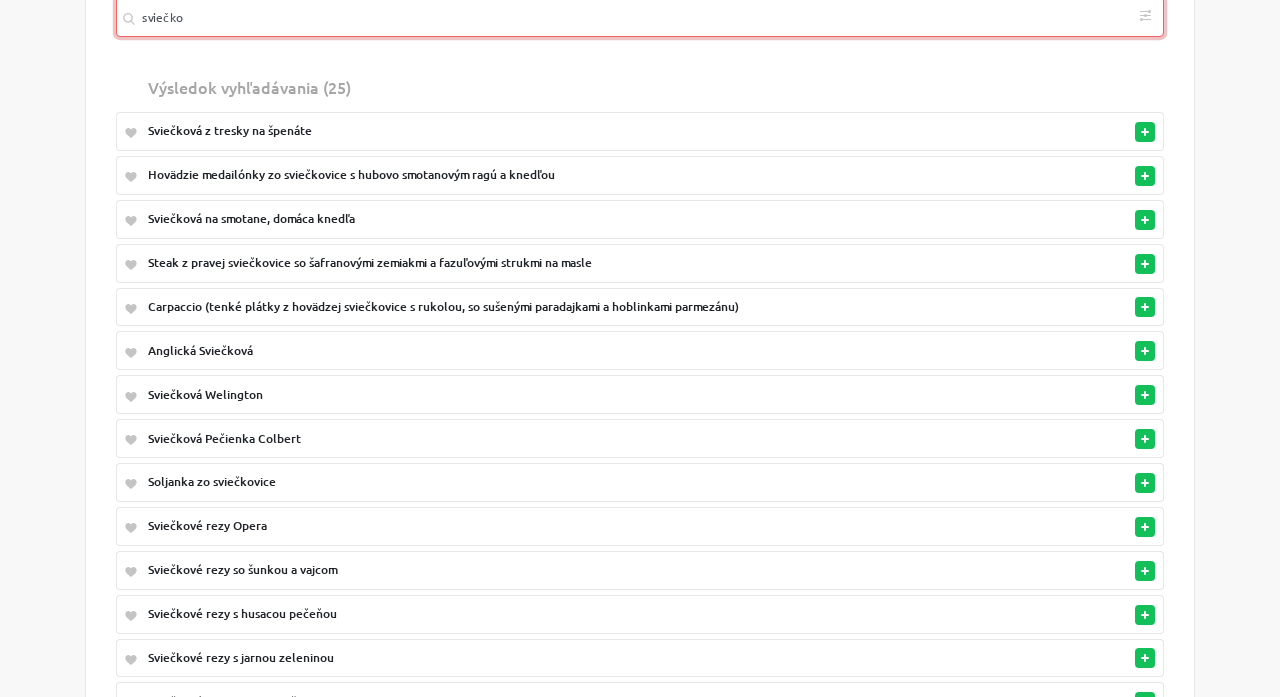scroll, scrollTop: 182, scrollLeft: 0, axis: vertical 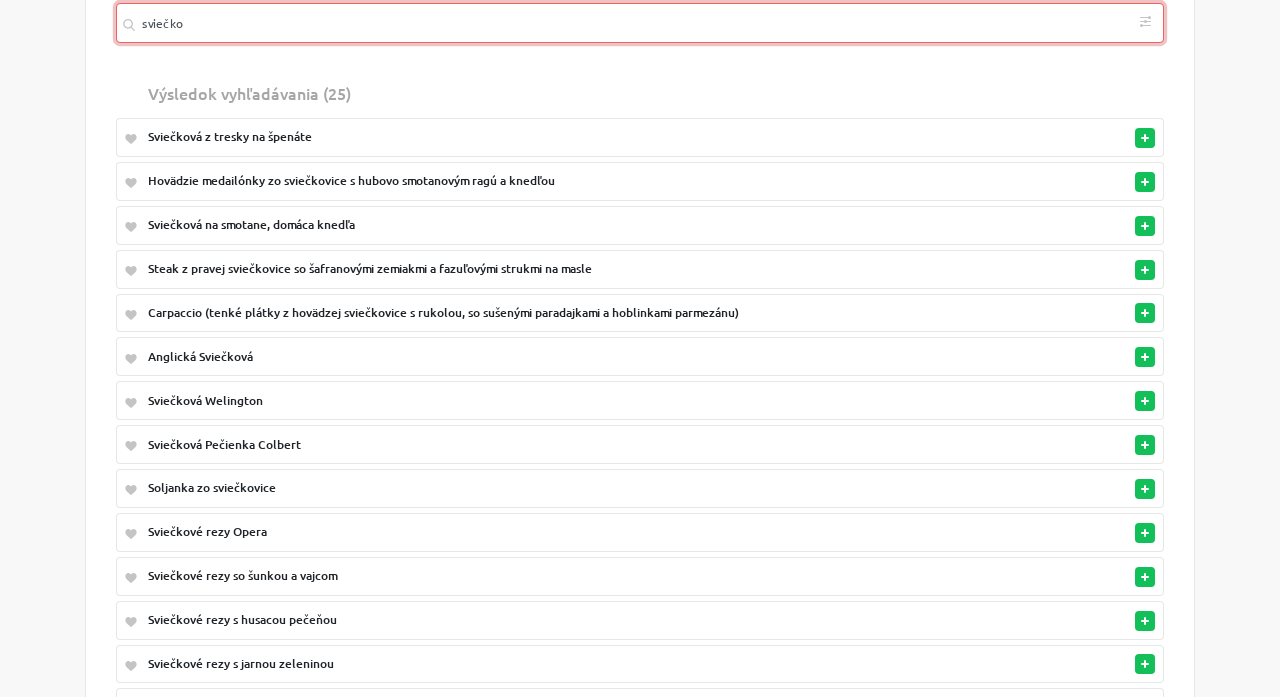 type on "sviečko" 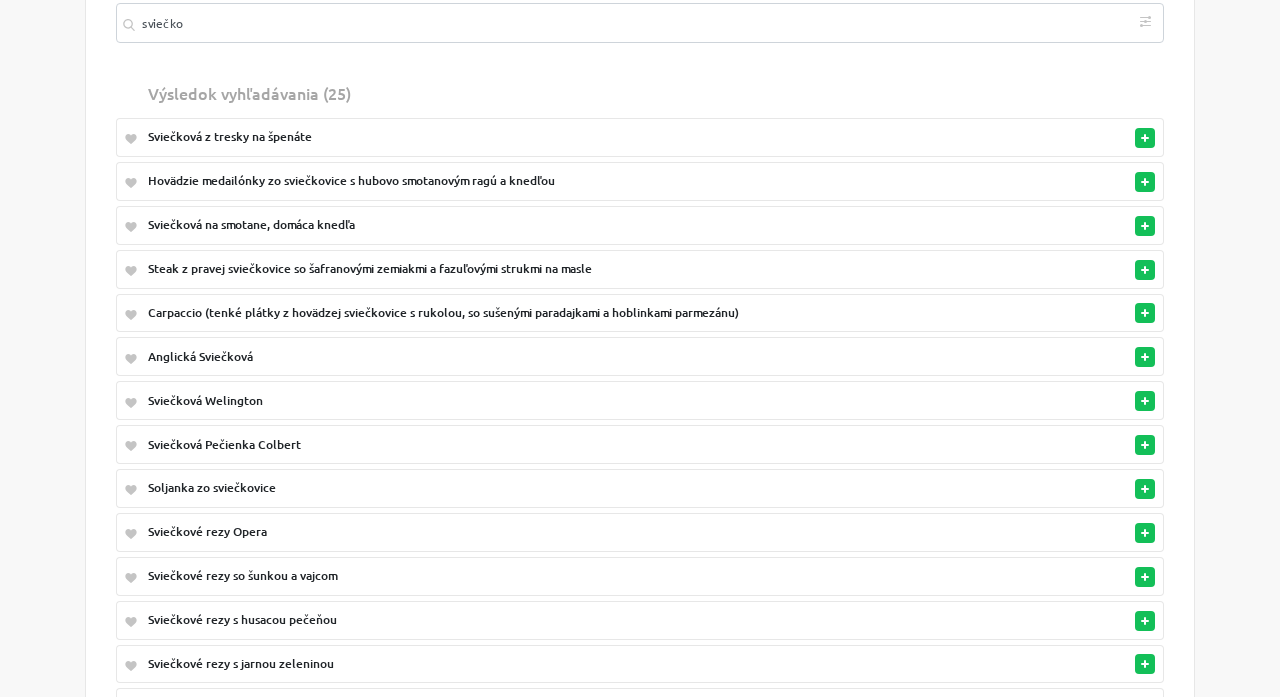 click on "Sviečková na smotane, domáca knedľa" at bounding box center (559, 137) 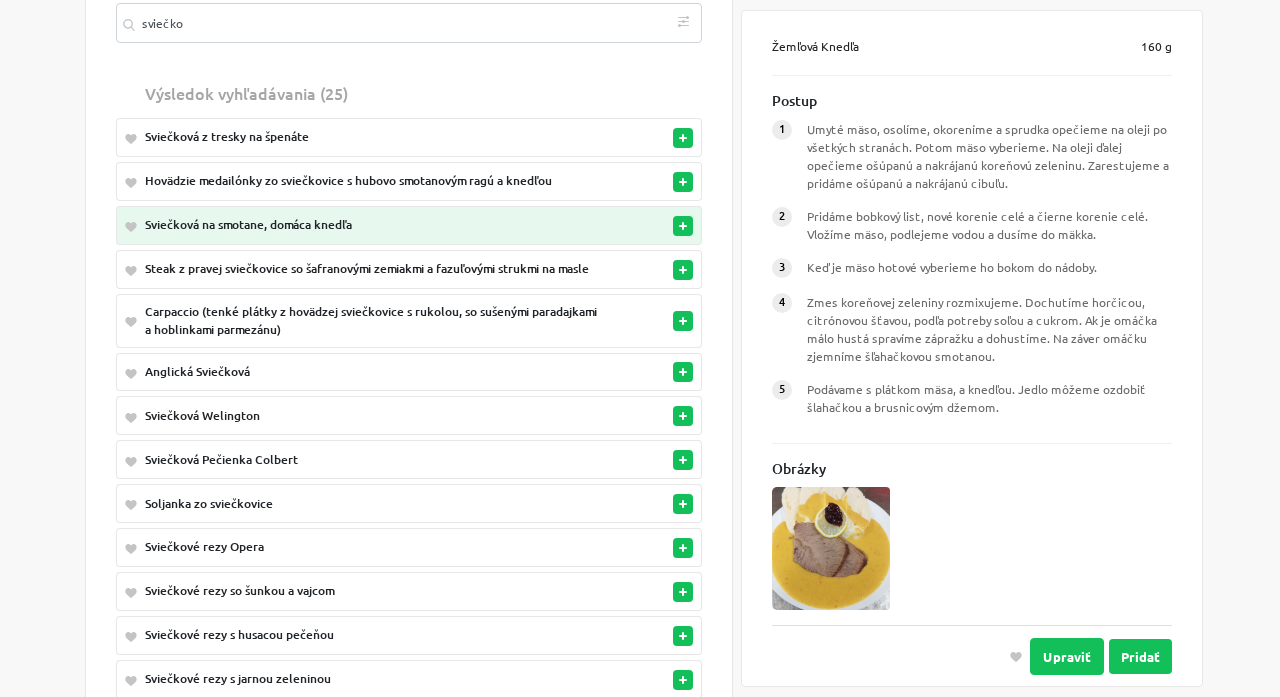 scroll, scrollTop: 492, scrollLeft: 0, axis: vertical 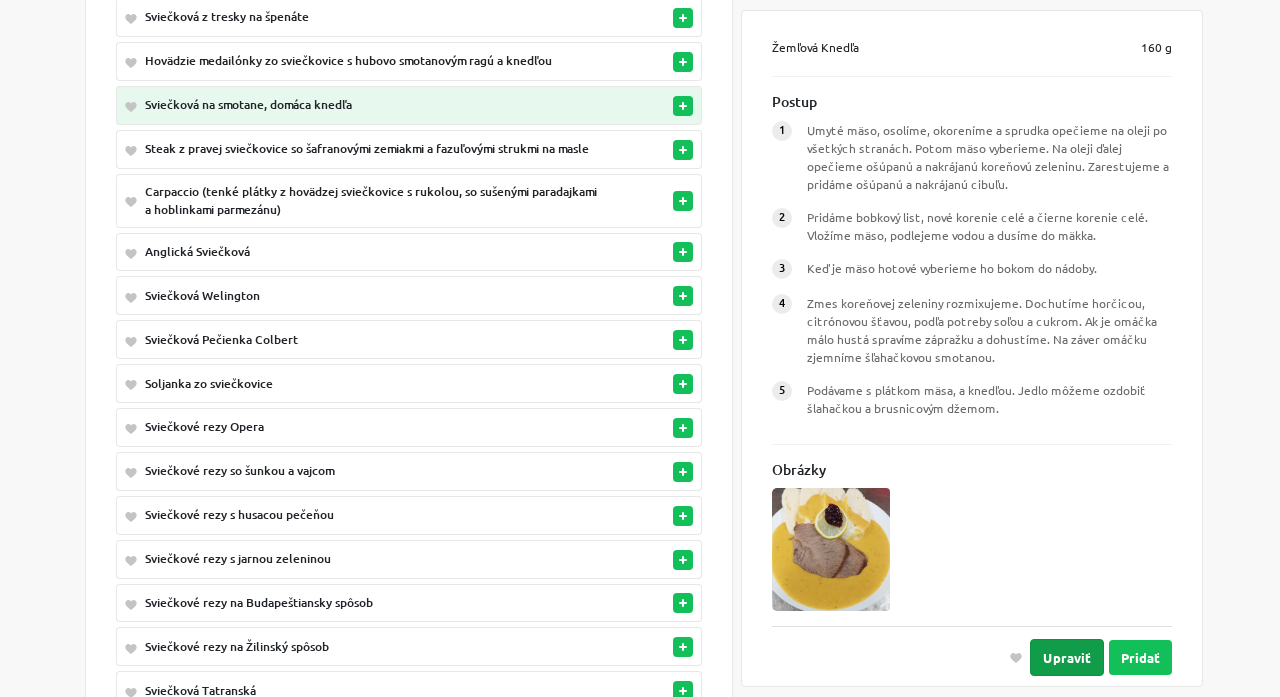 click on "Upraviť" at bounding box center [1067, 657] 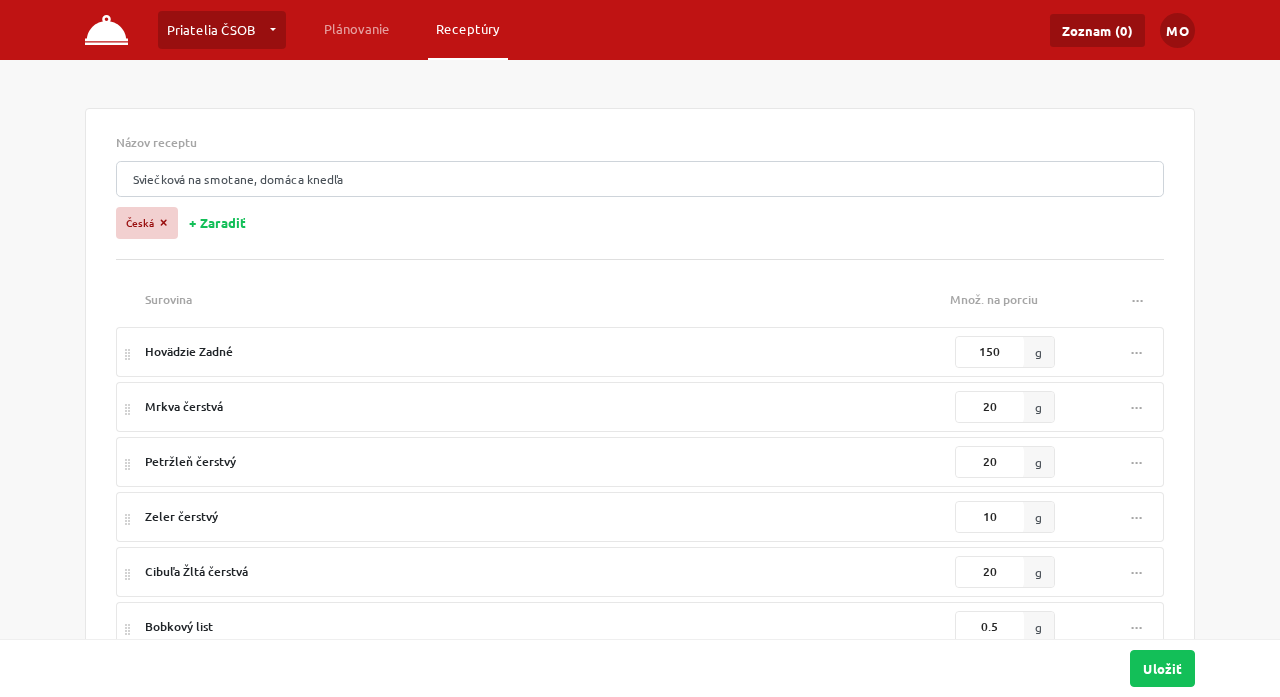 scroll, scrollTop: 0, scrollLeft: 0, axis: both 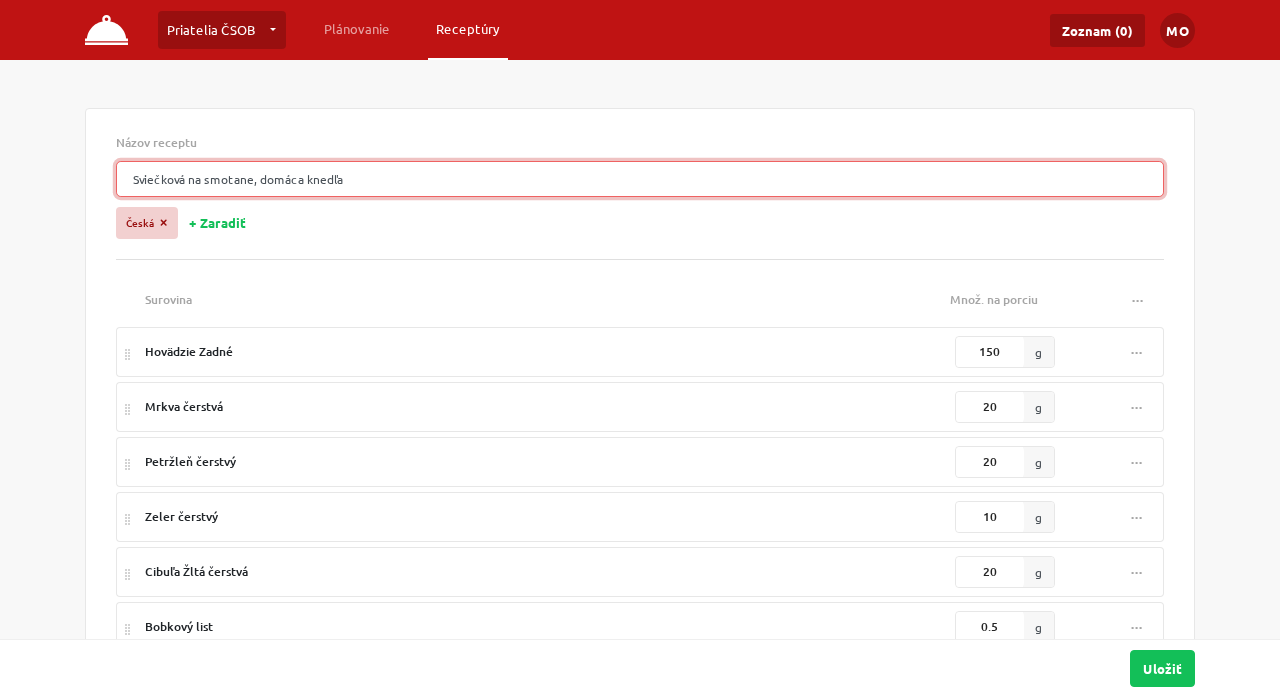 click on "Sviečková na smotane, domáca knedľa" at bounding box center (640, 179) 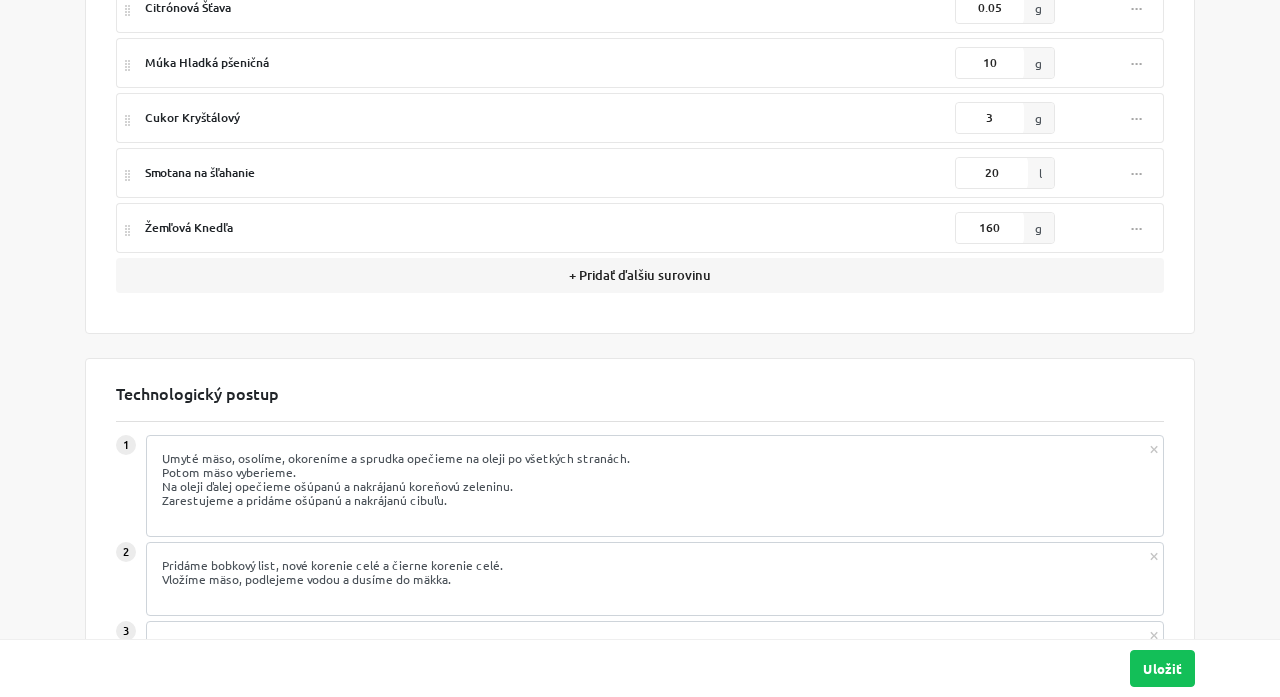 scroll, scrollTop: 898, scrollLeft: 0, axis: vertical 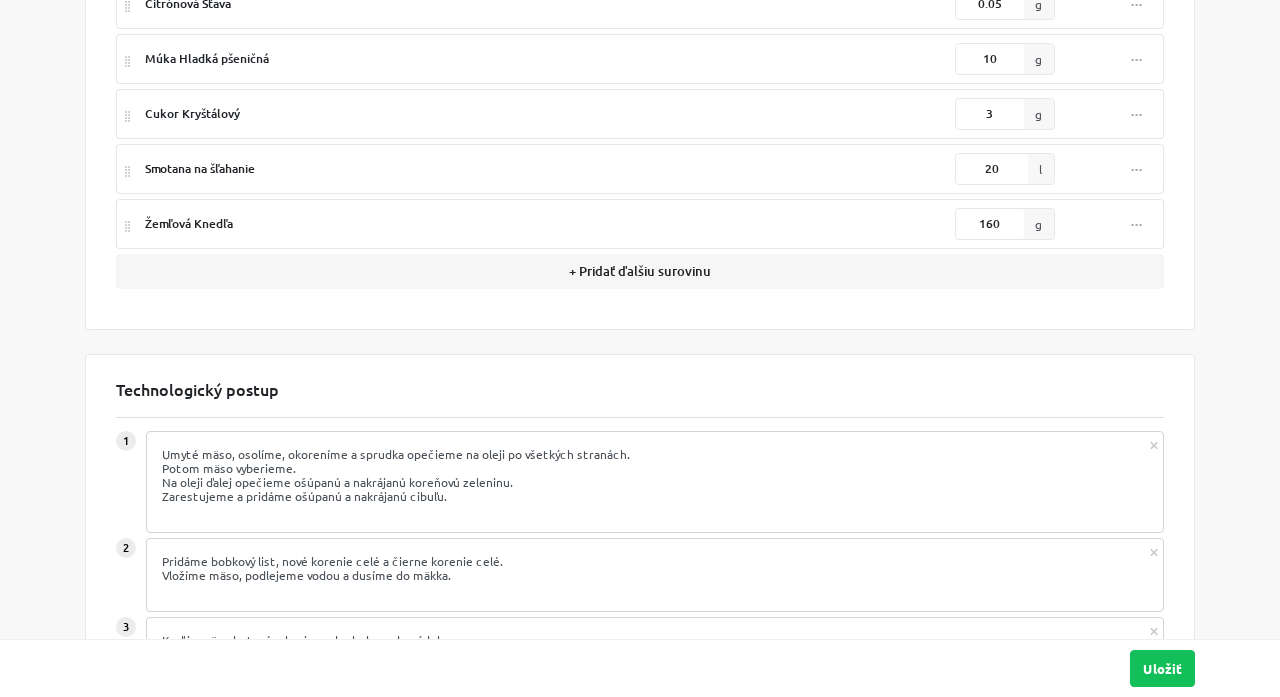 click on "+ Pridať ďalšiu surovinu" at bounding box center [640, 271] 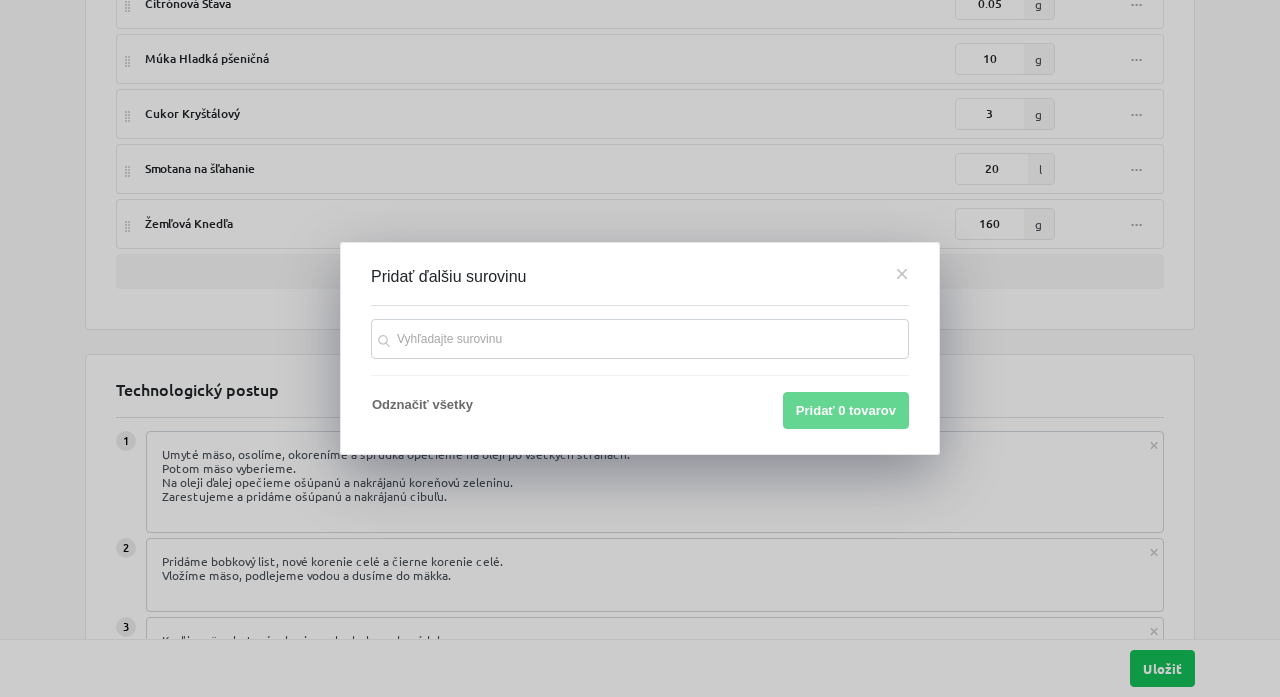 click at bounding box center [640, 339] 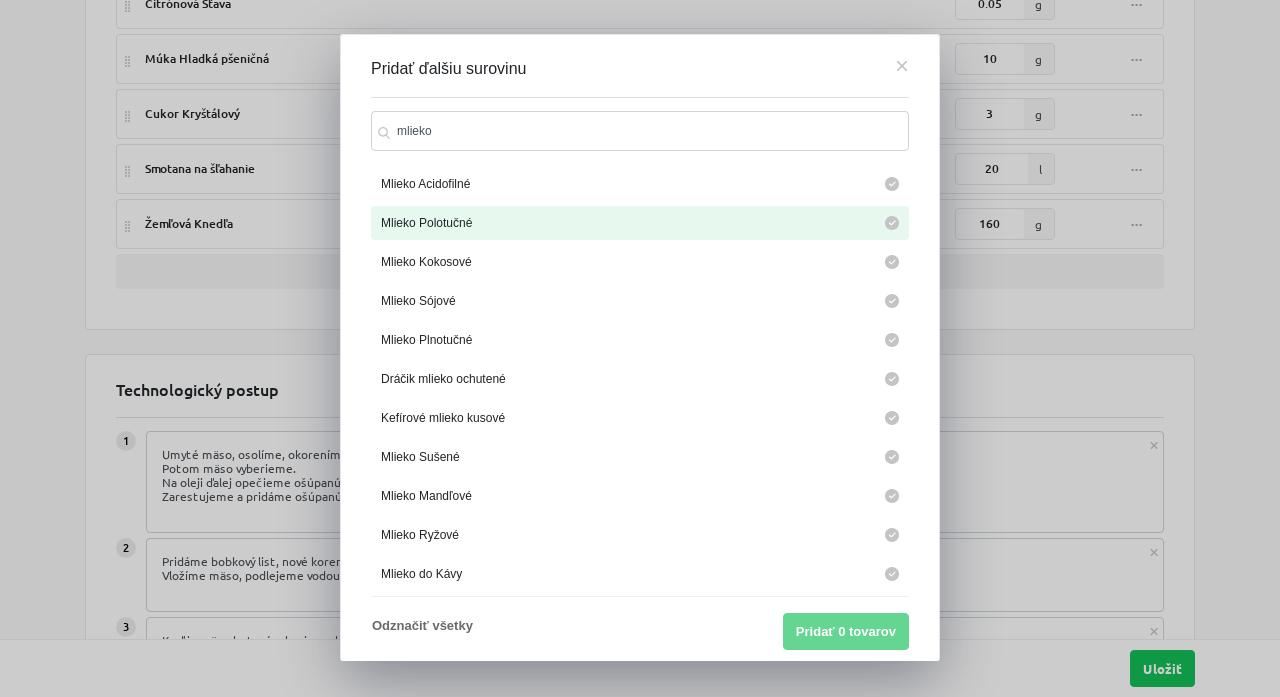 click on "Mlieko Polotučné" at bounding box center (640, 223) 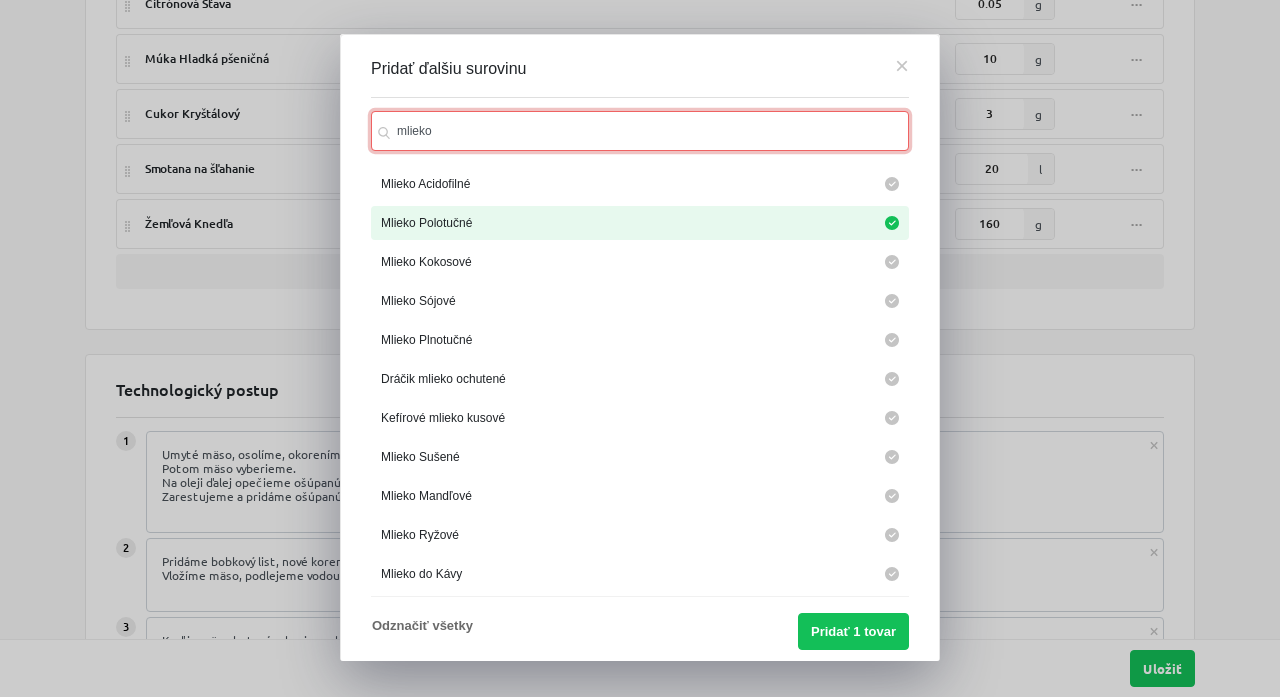 drag, startPoint x: 461, startPoint y: 133, endPoint x: 183, endPoint y: 127, distance: 278.06473 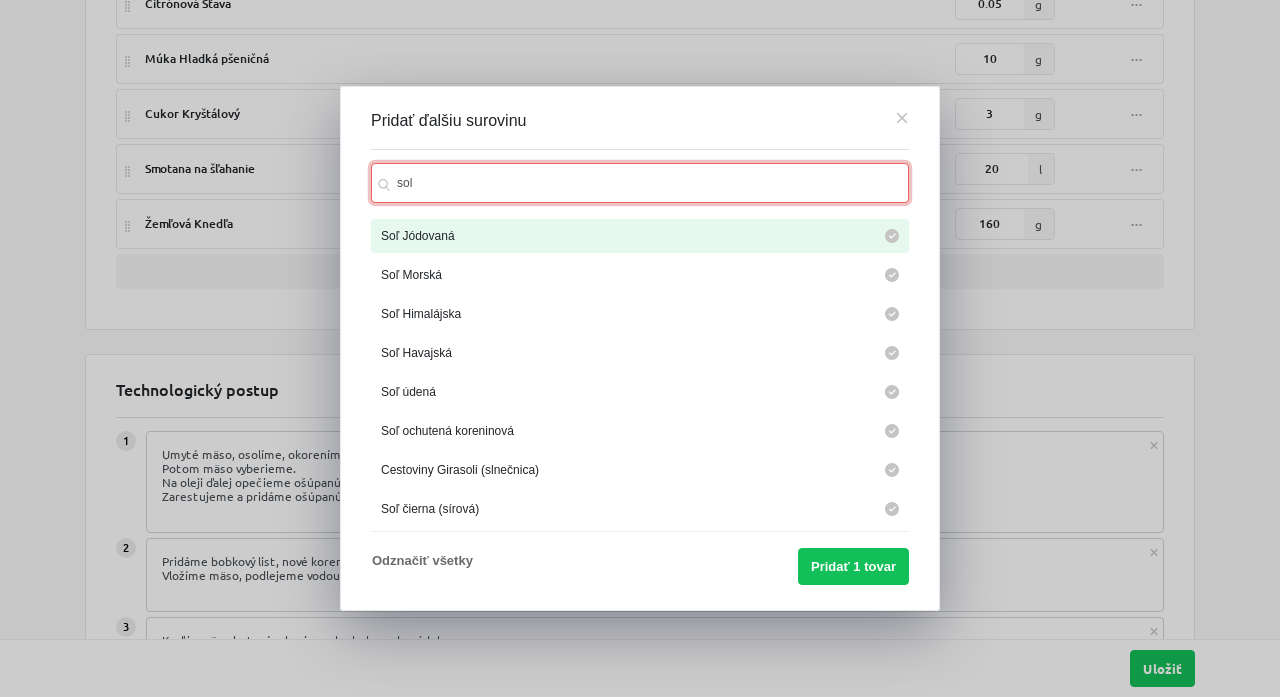 type on "sol" 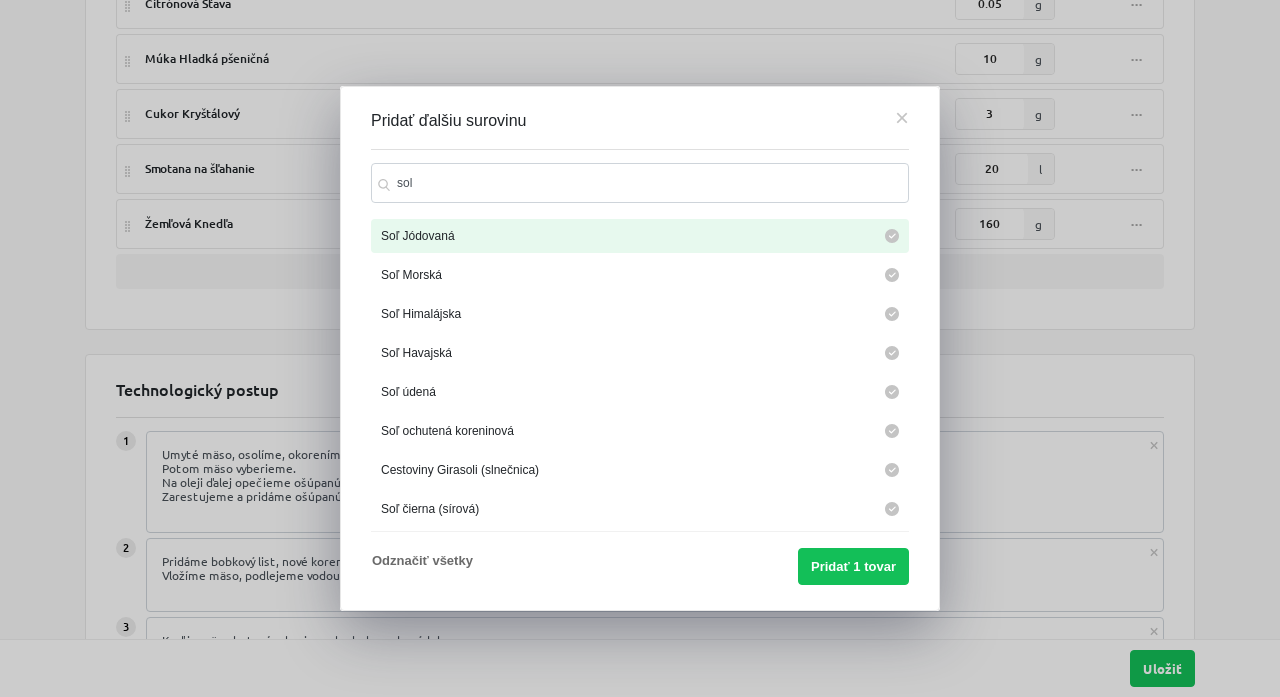 click on "Soľ Jódovaná" at bounding box center [640, 236] 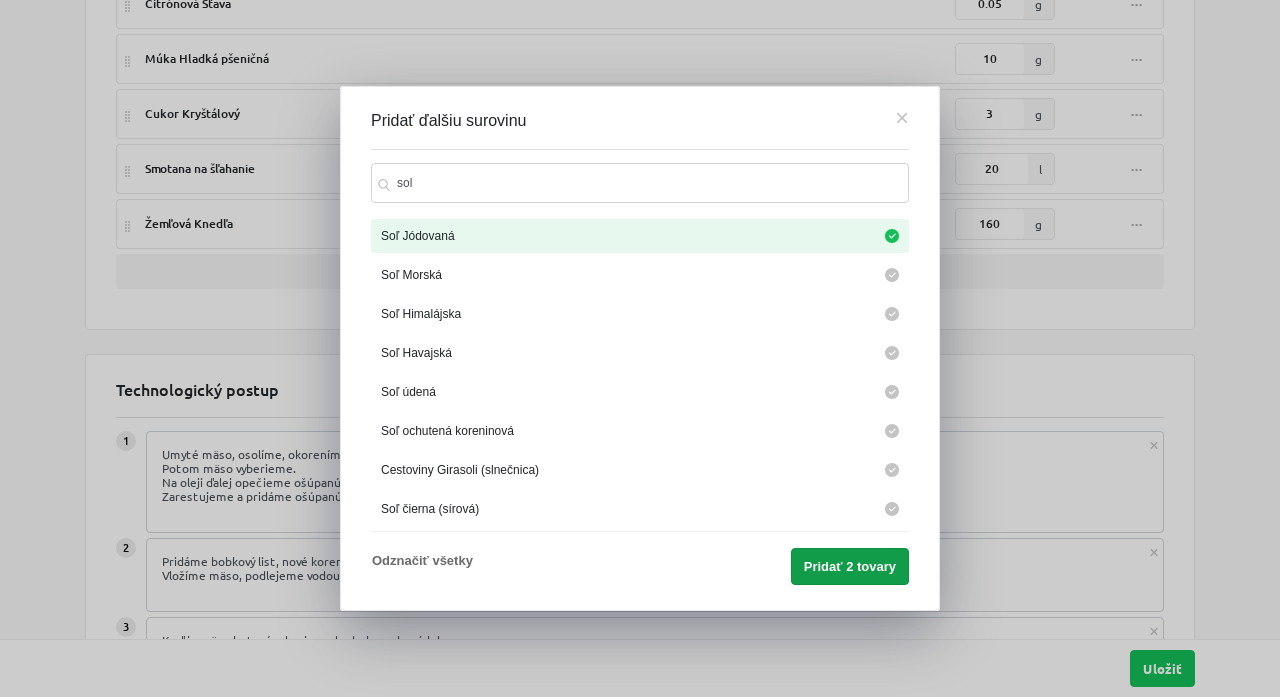 click on "Pridať 2 tovary" at bounding box center (850, 566) 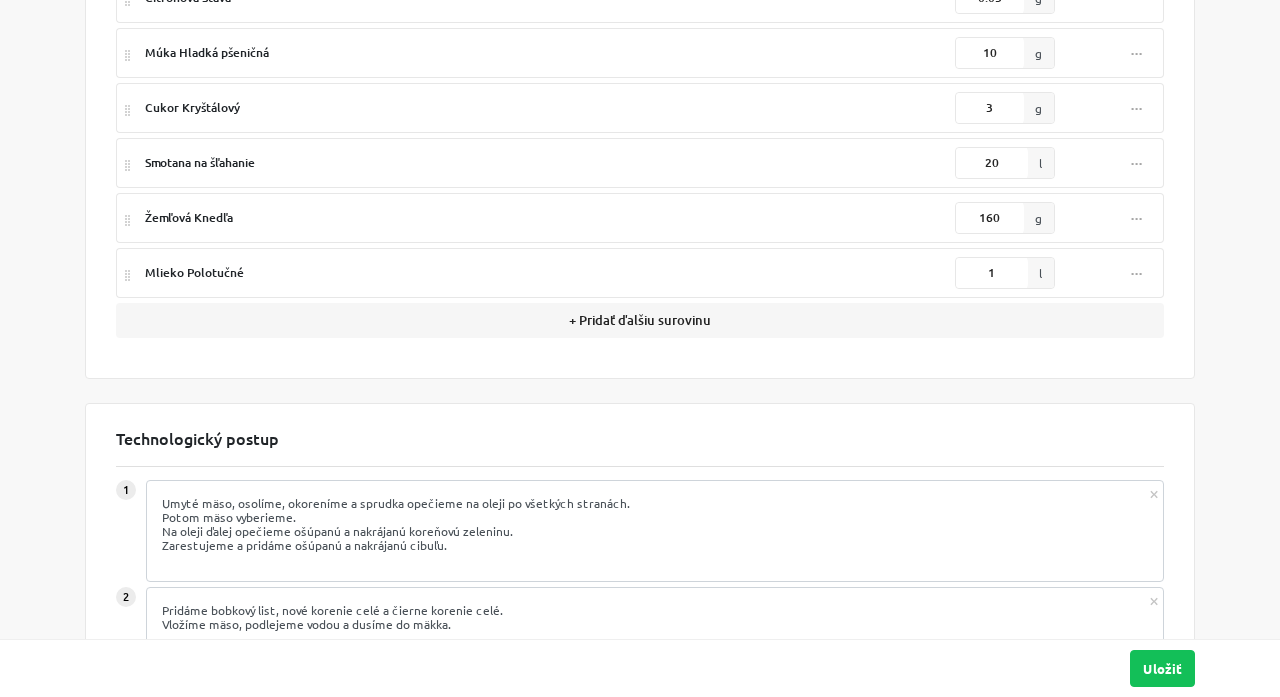 scroll, scrollTop: 913, scrollLeft: 0, axis: vertical 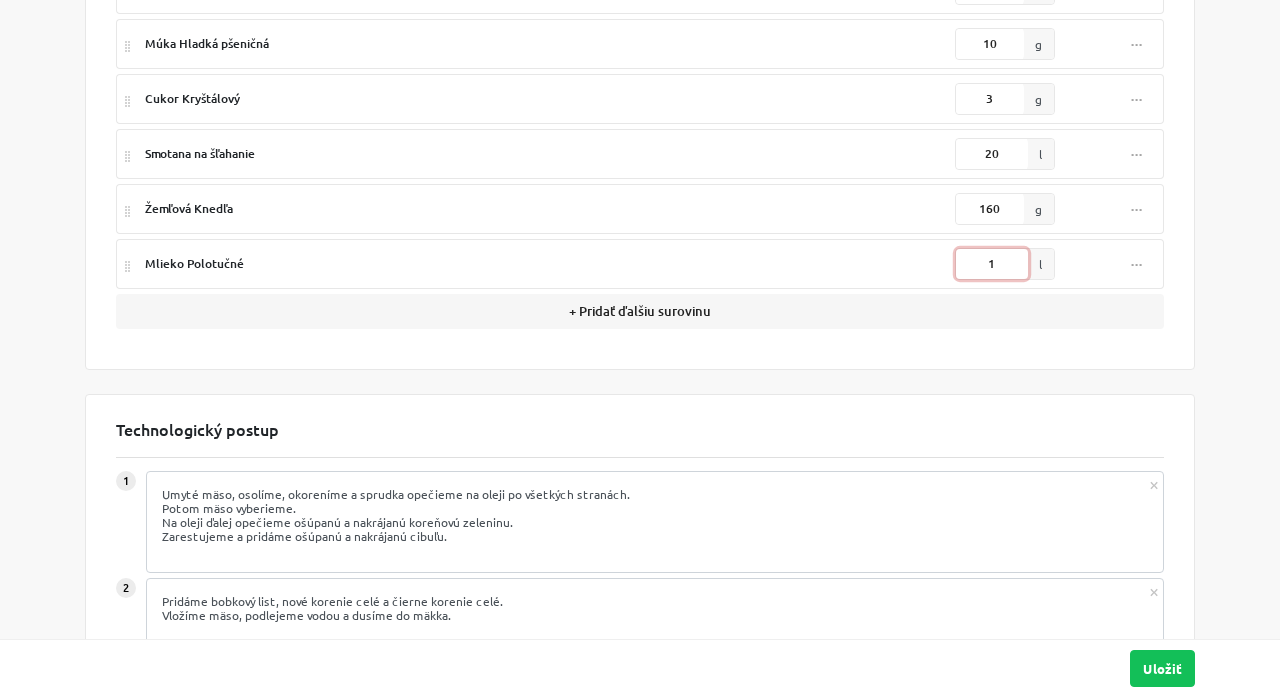 click on "1" at bounding box center [992, 264] 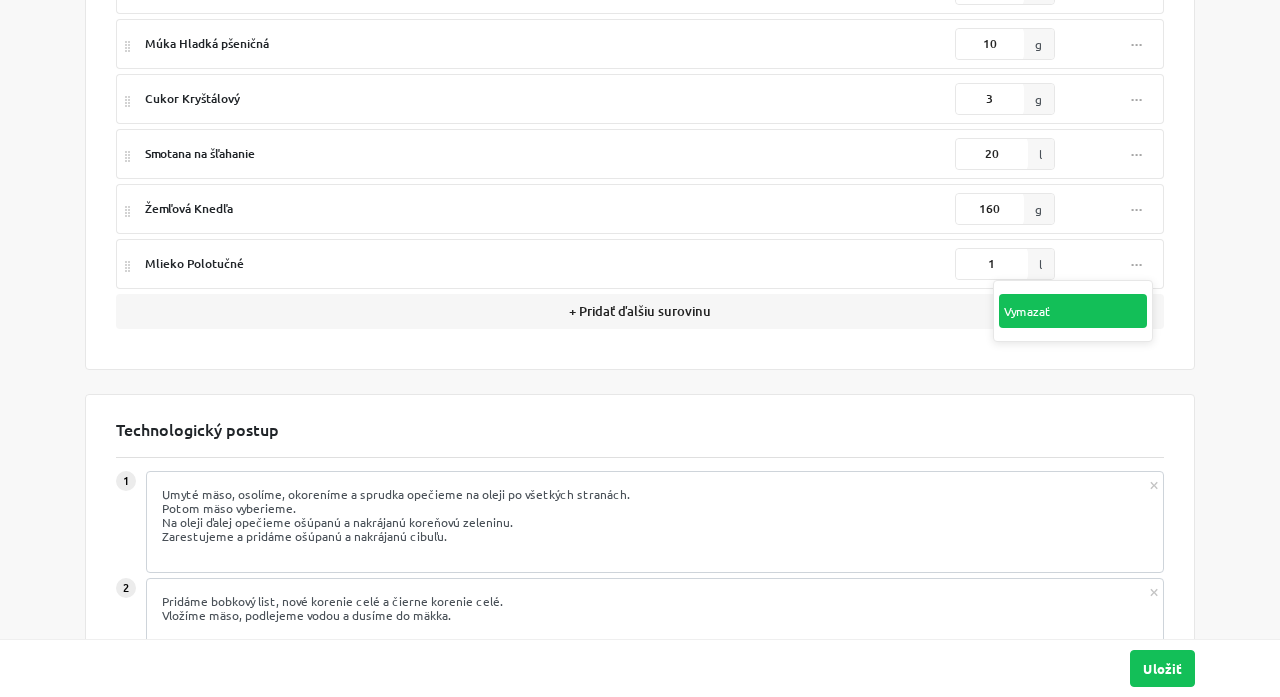click on "Vymazať" at bounding box center [1073, 311] 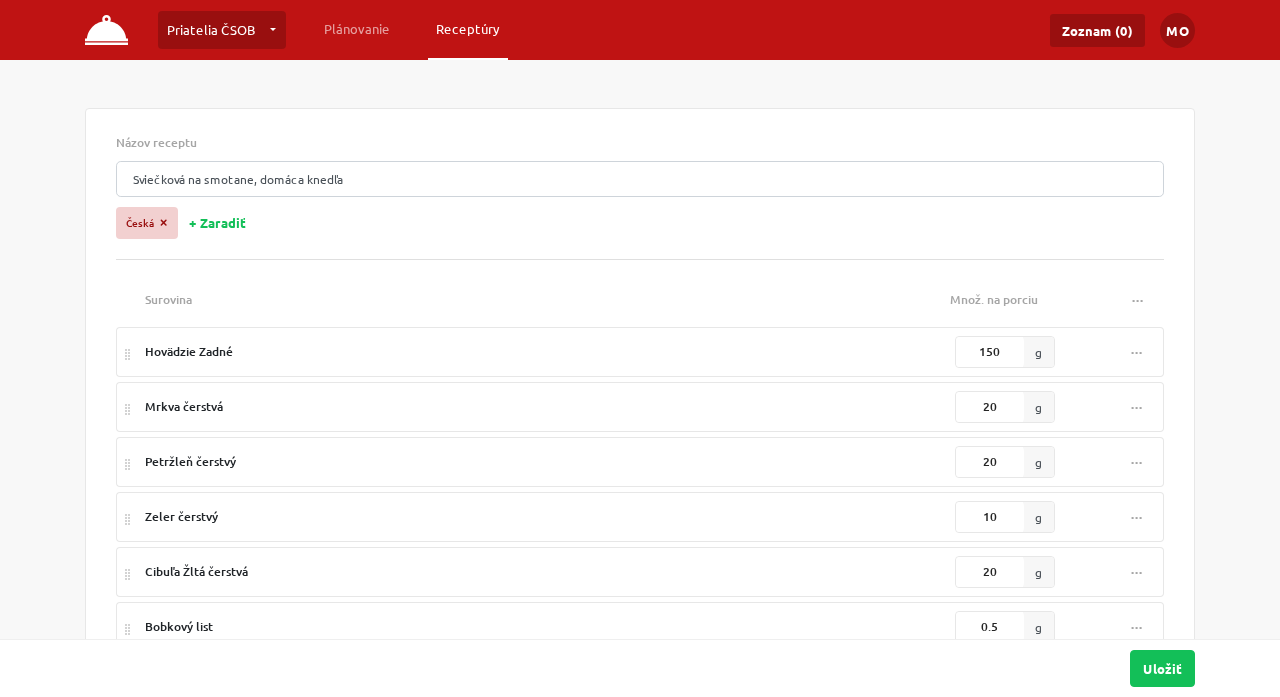 scroll, scrollTop: -1, scrollLeft: 0, axis: vertical 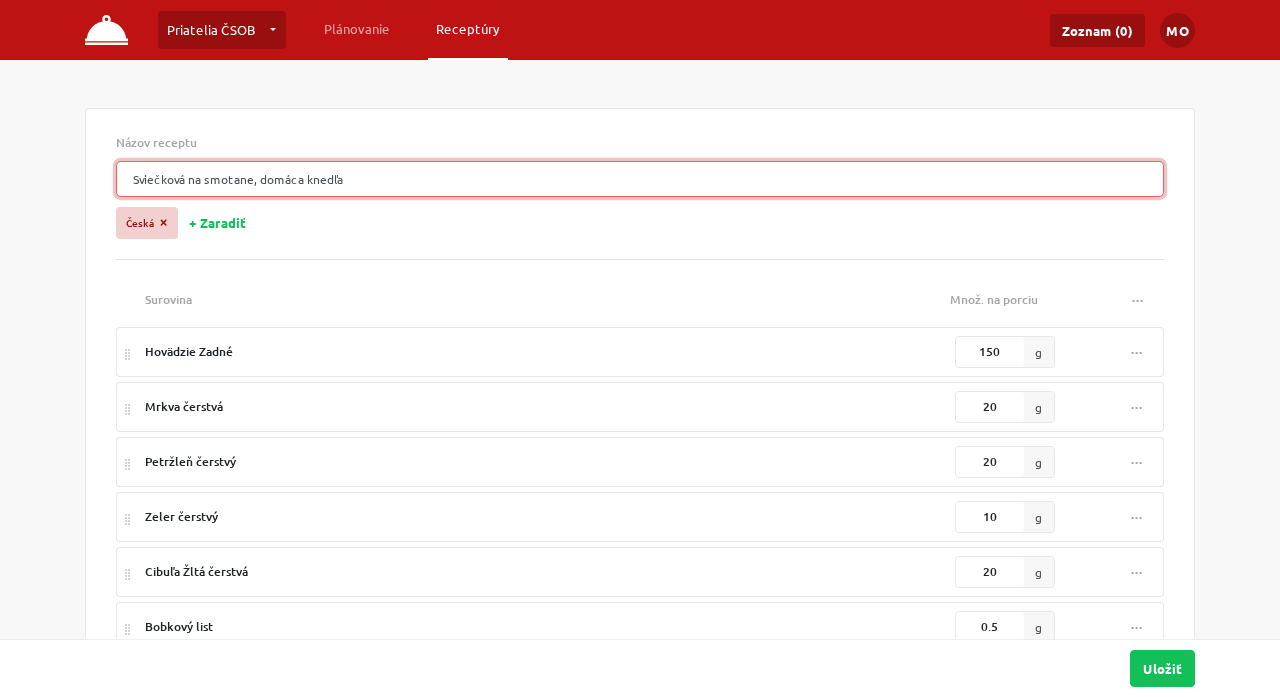 click on "Sviečková na smotane, domáca knedľa" at bounding box center [640, 179] 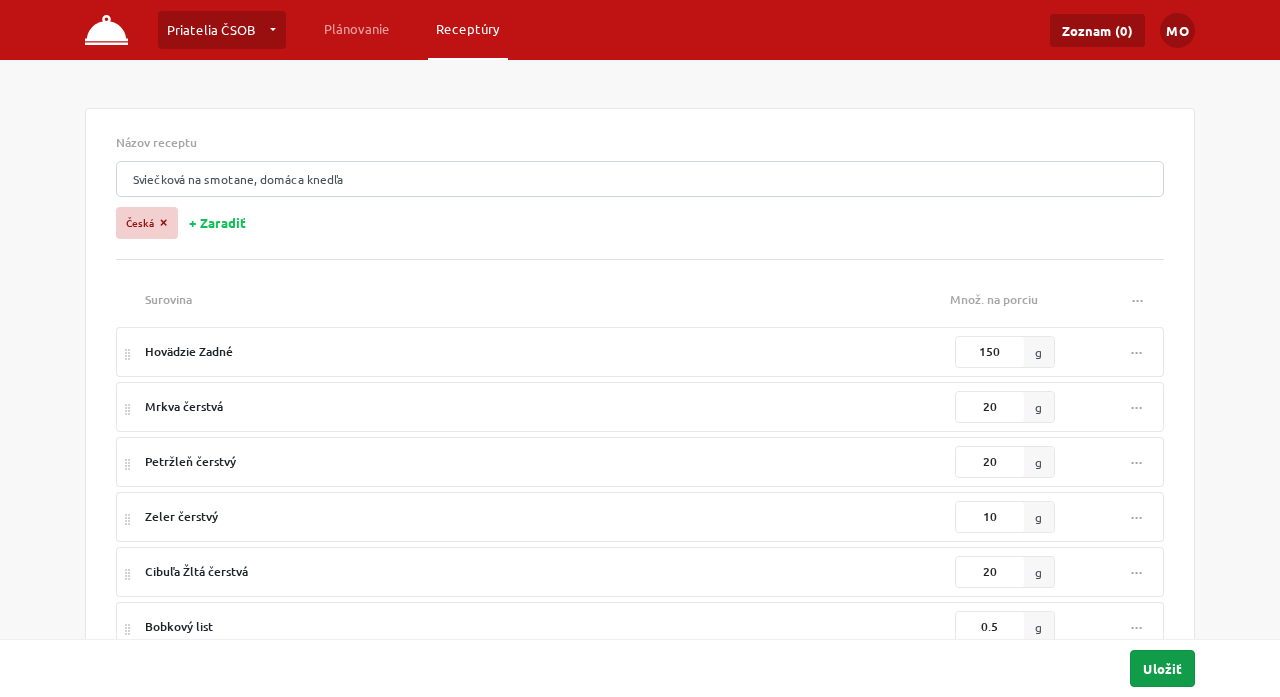click on "Uložiť" at bounding box center [1162, 668] 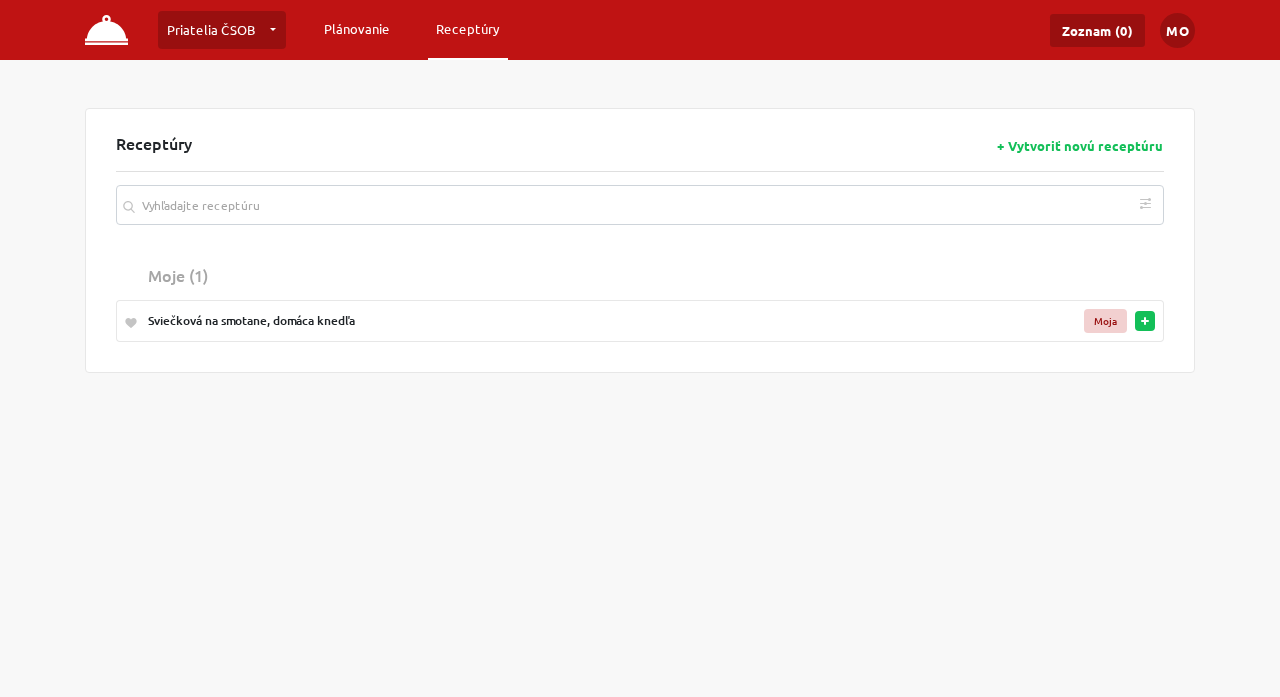 click on "Plánovanie" at bounding box center (357, 29) 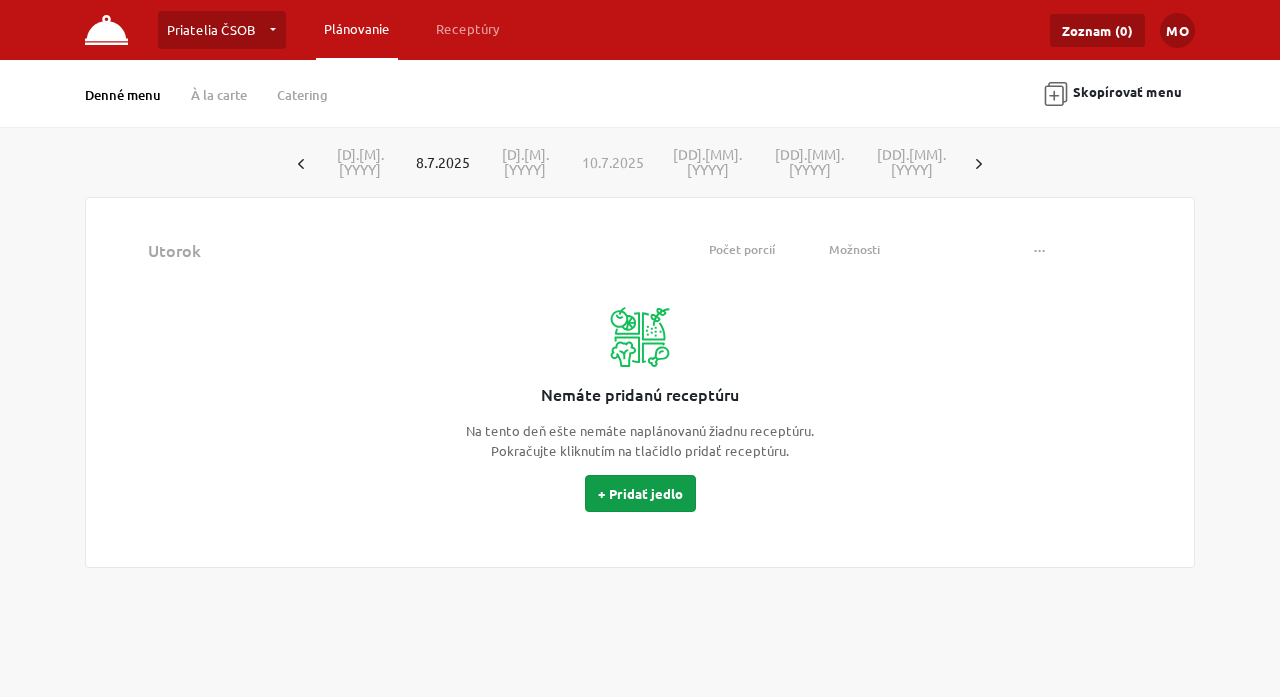 click on "+ Pridať jedlo" at bounding box center [640, 493] 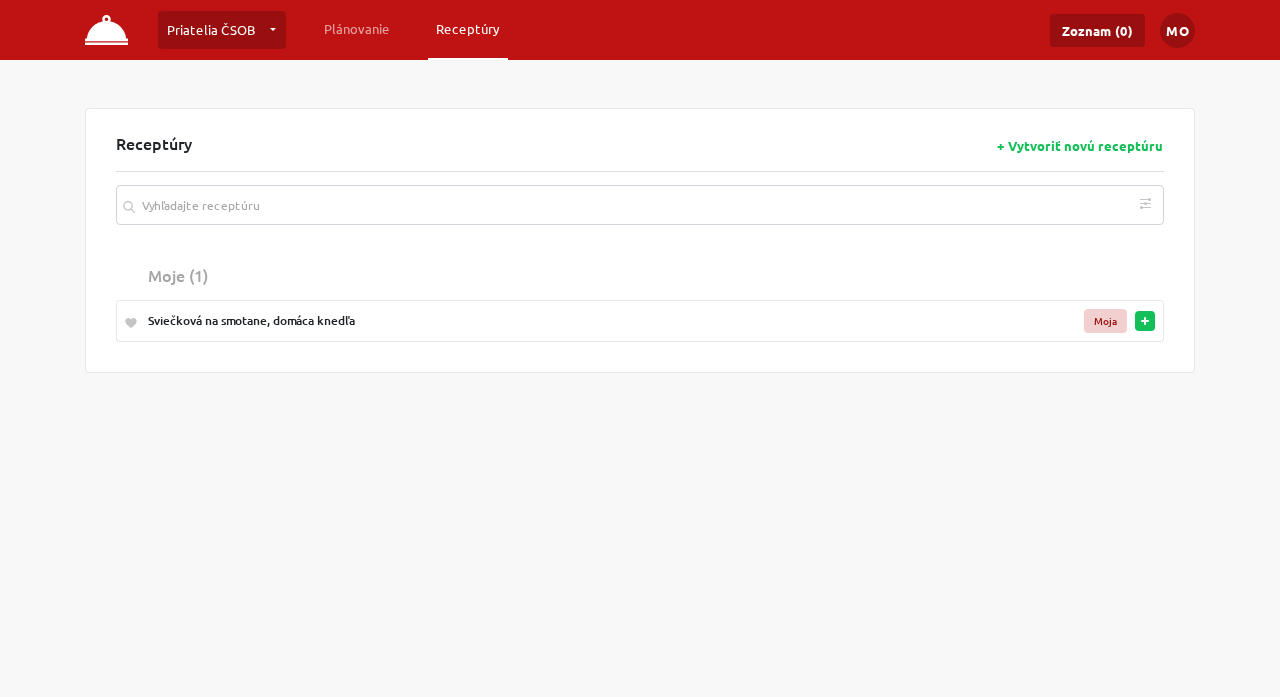 click at bounding box center [1145, 321] 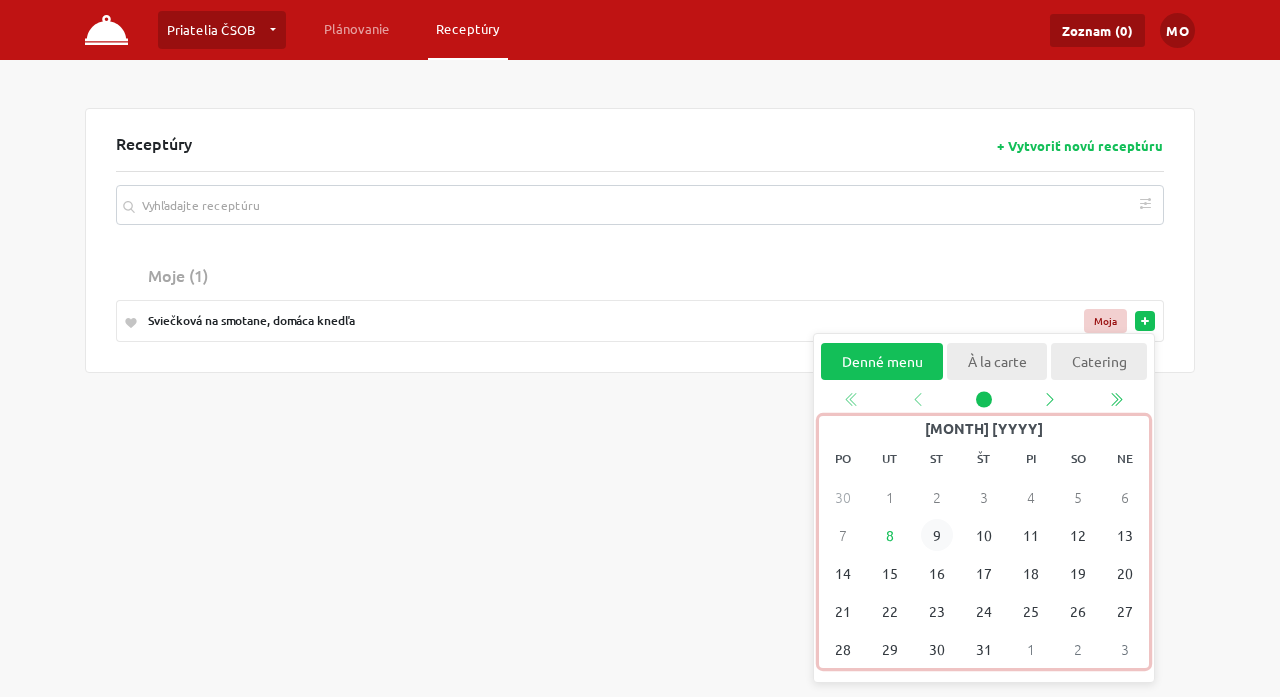 click on "9" at bounding box center [937, 536] 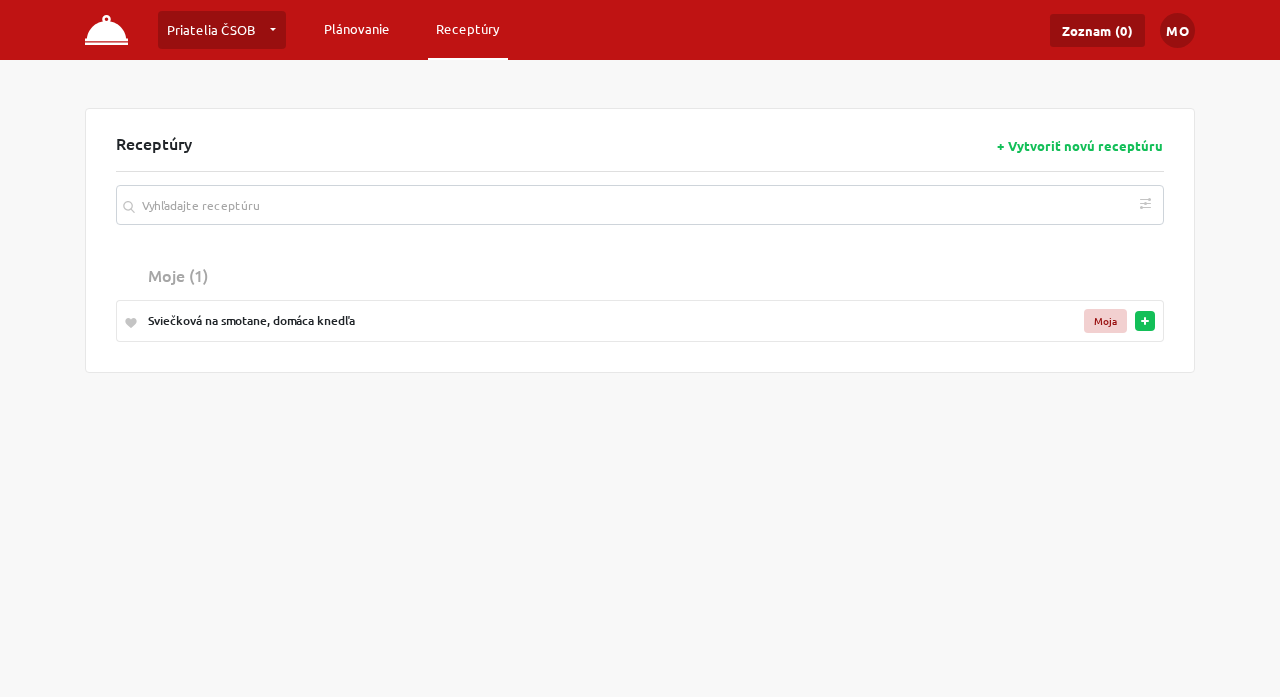click on "Plánovanie" at bounding box center (357, 29) 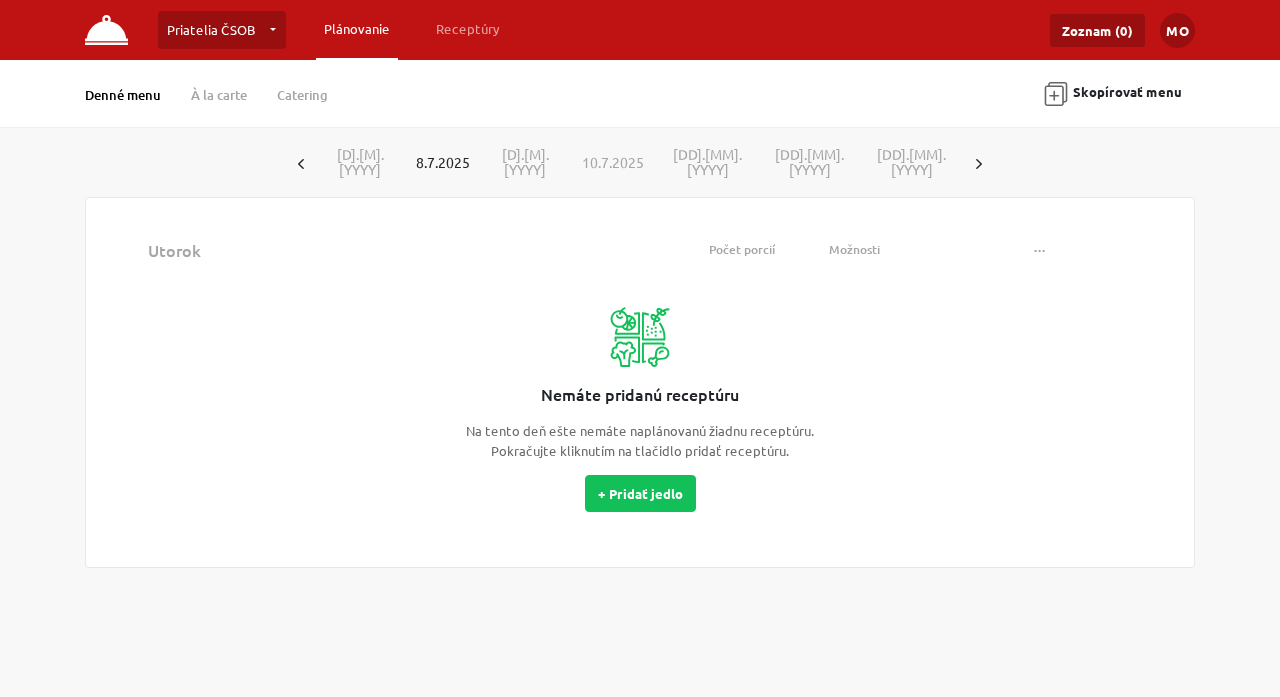 click on "8.7.2025" at bounding box center (443, 162) 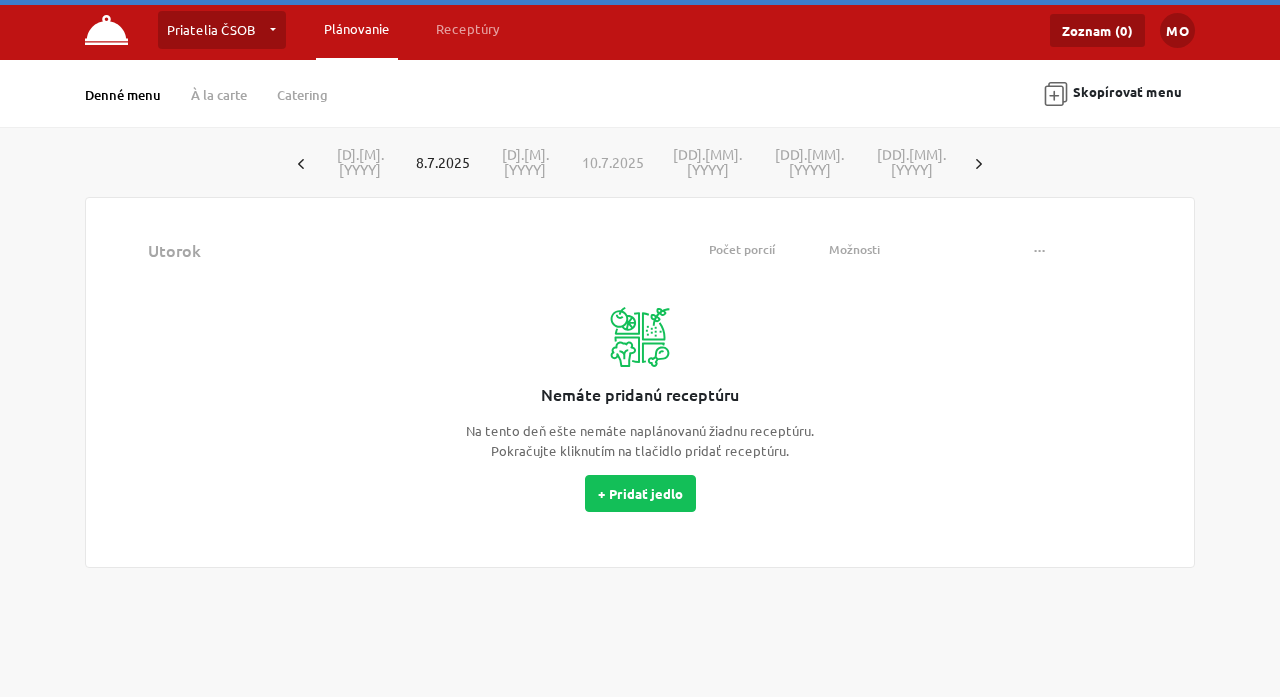 click on "[D].[M].[YYYY]" at bounding box center [525, 162] 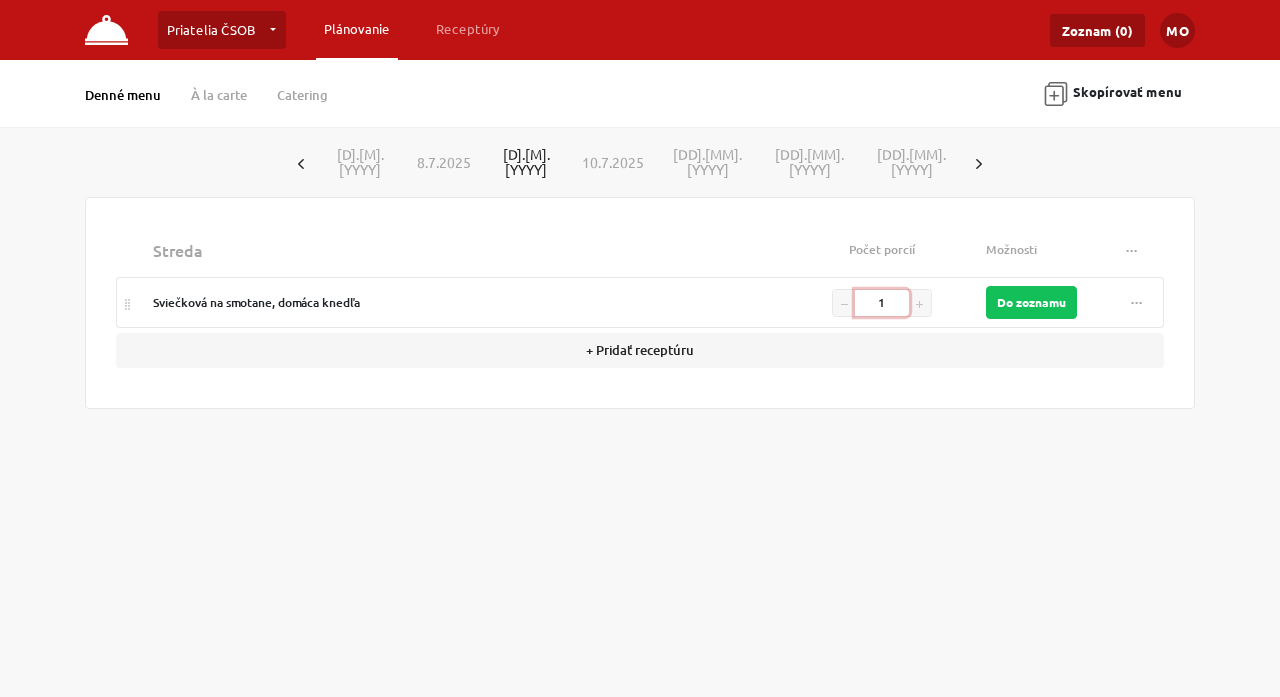 drag, startPoint x: 899, startPoint y: 298, endPoint x: 546, endPoint y: 298, distance: 353 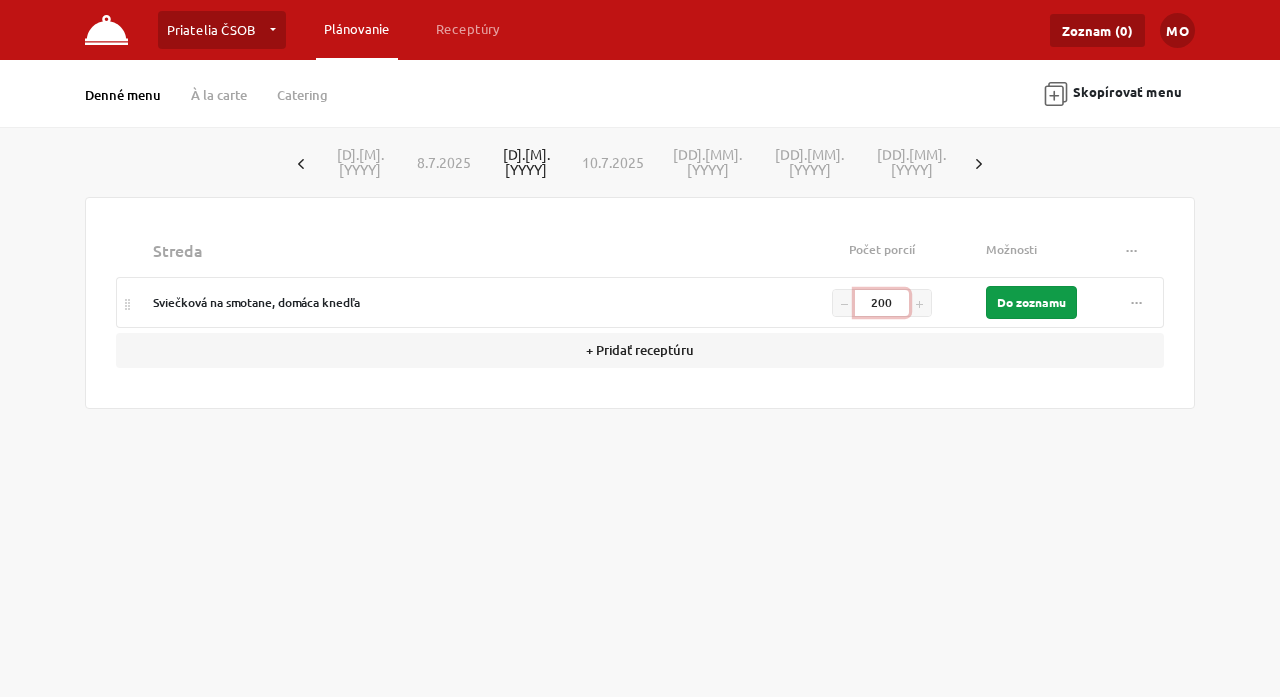 type on "200" 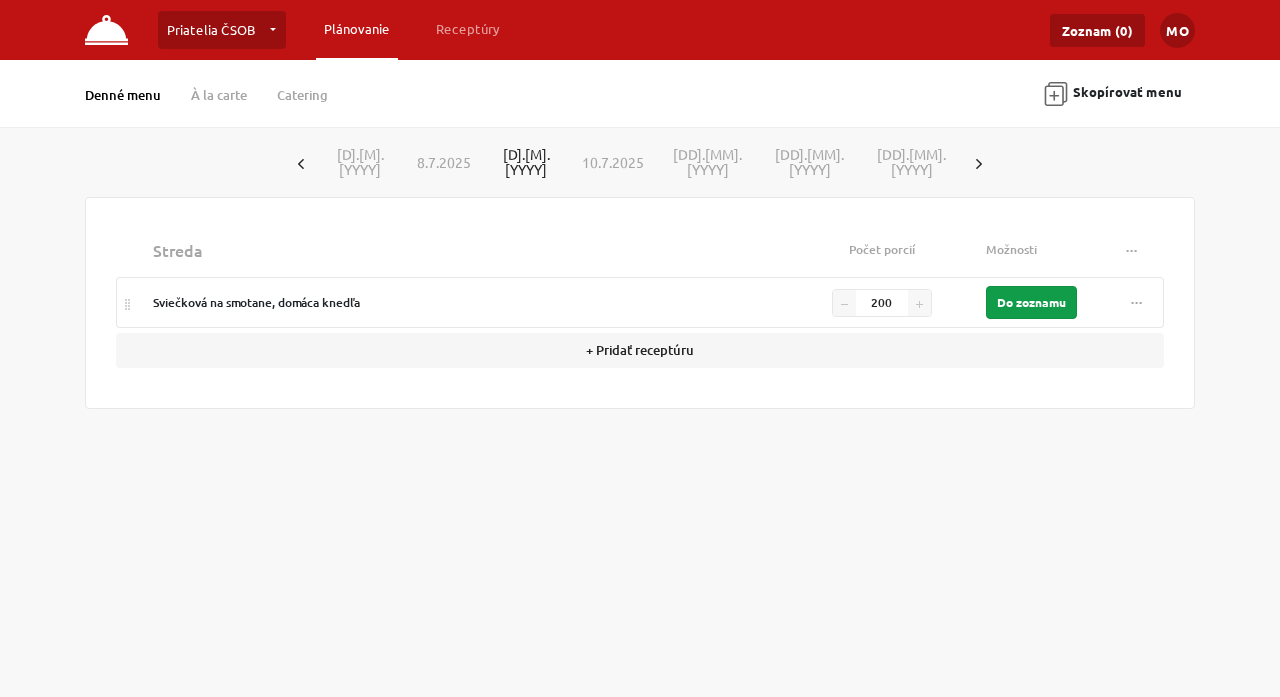 click on "Do zoznamu" at bounding box center [1031, 302] 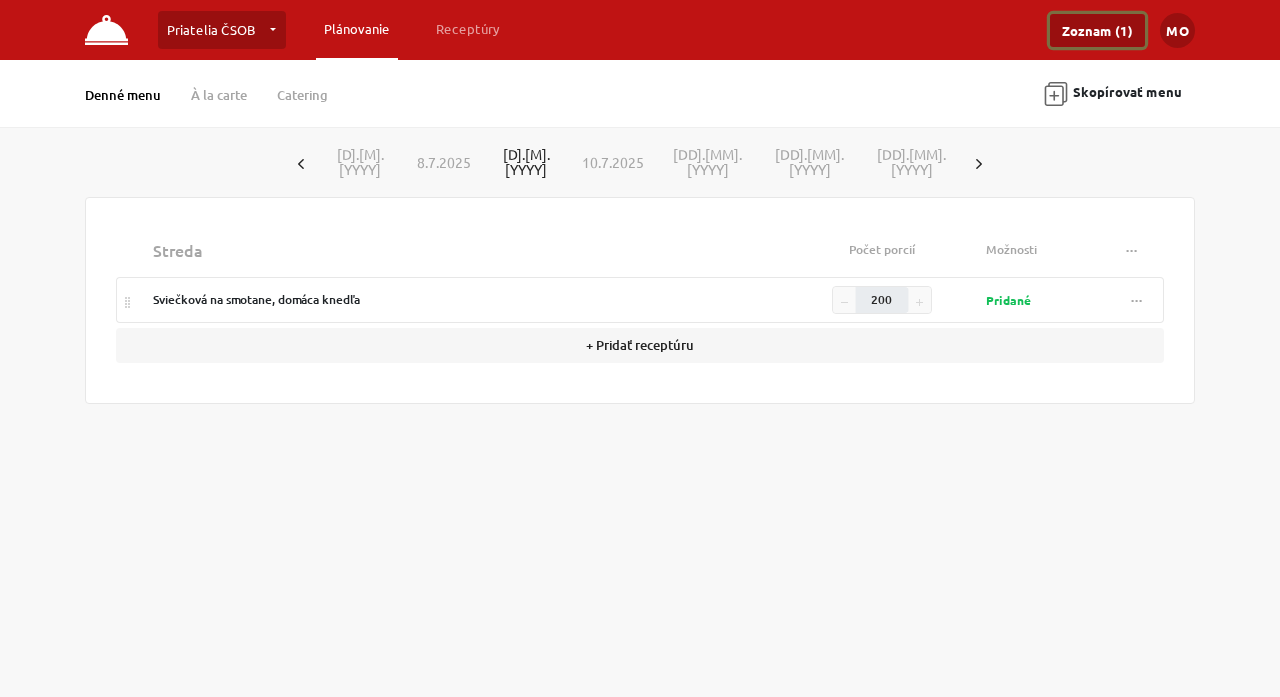 click on "Zoznam  (1)" at bounding box center [1097, 30] 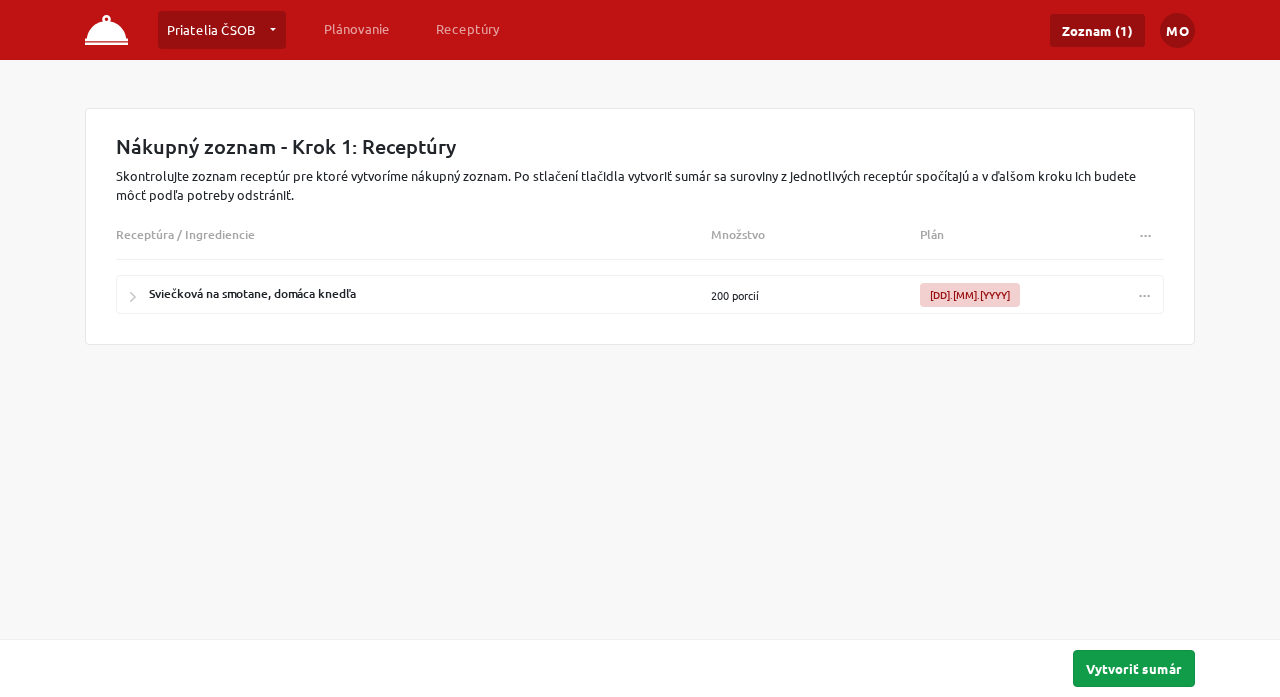 click on "Vytvoriť sumár" at bounding box center (1134, 668) 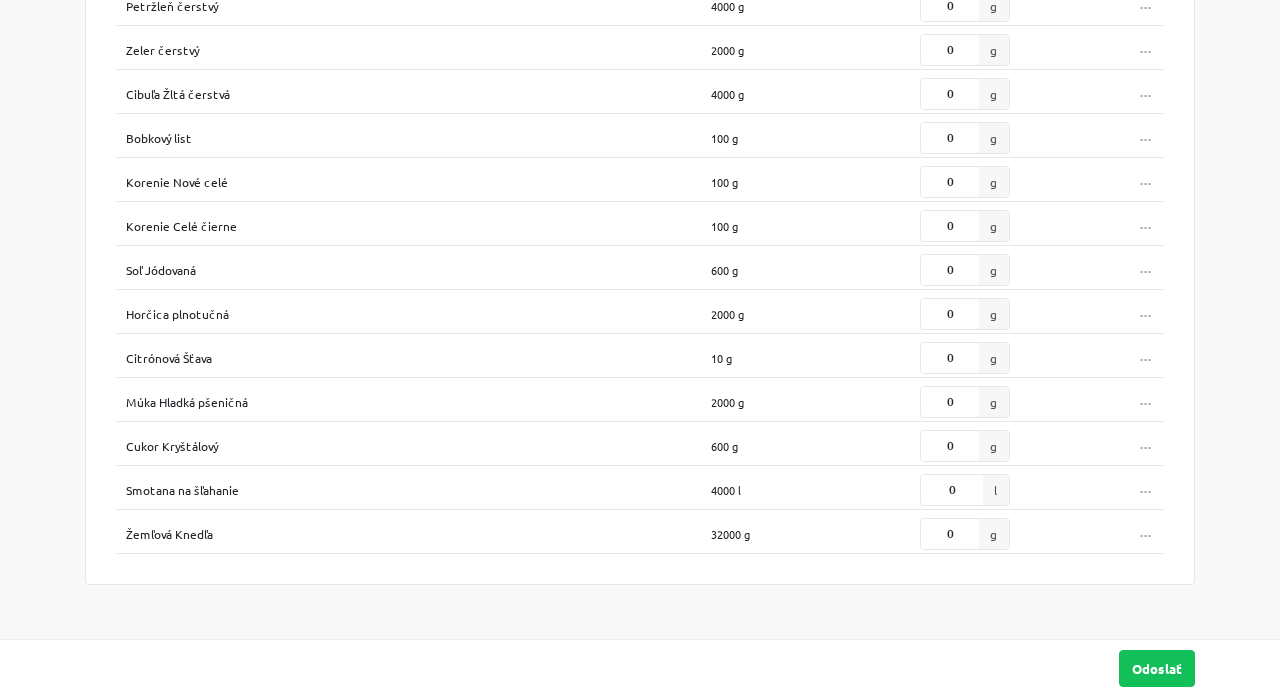 scroll, scrollTop: 344, scrollLeft: 0, axis: vertical 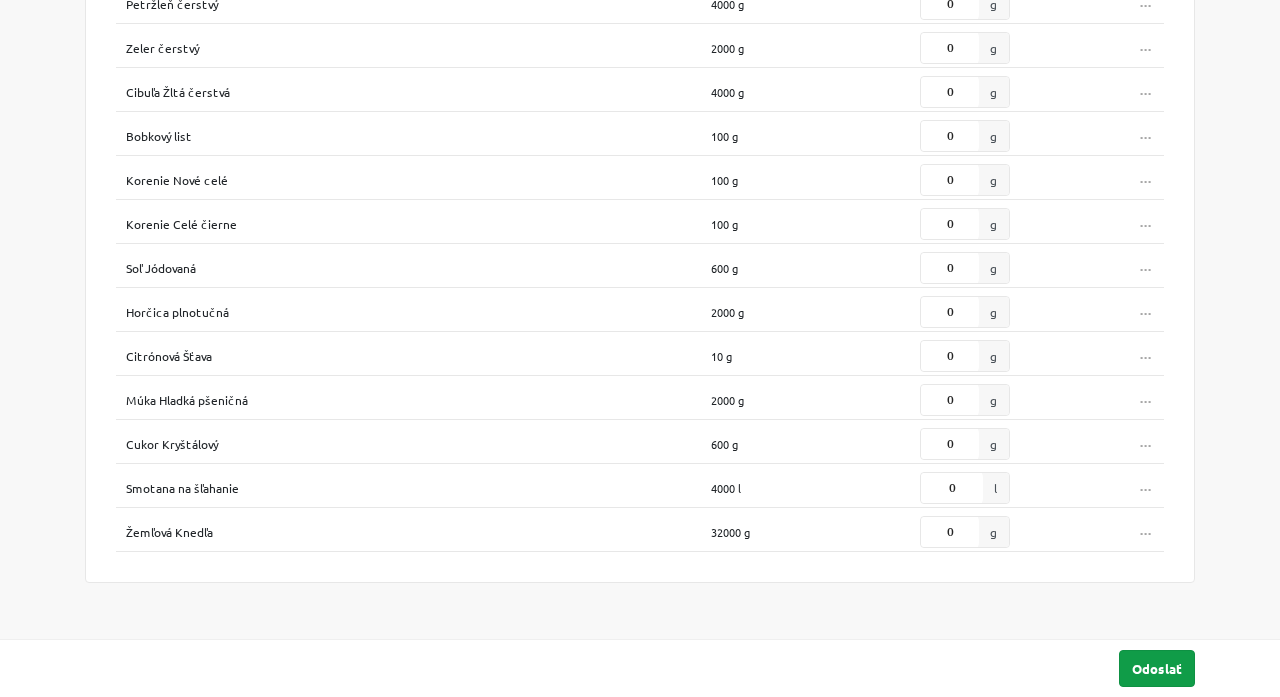 click on "Odoslať" at bounding box center [1157, 668] 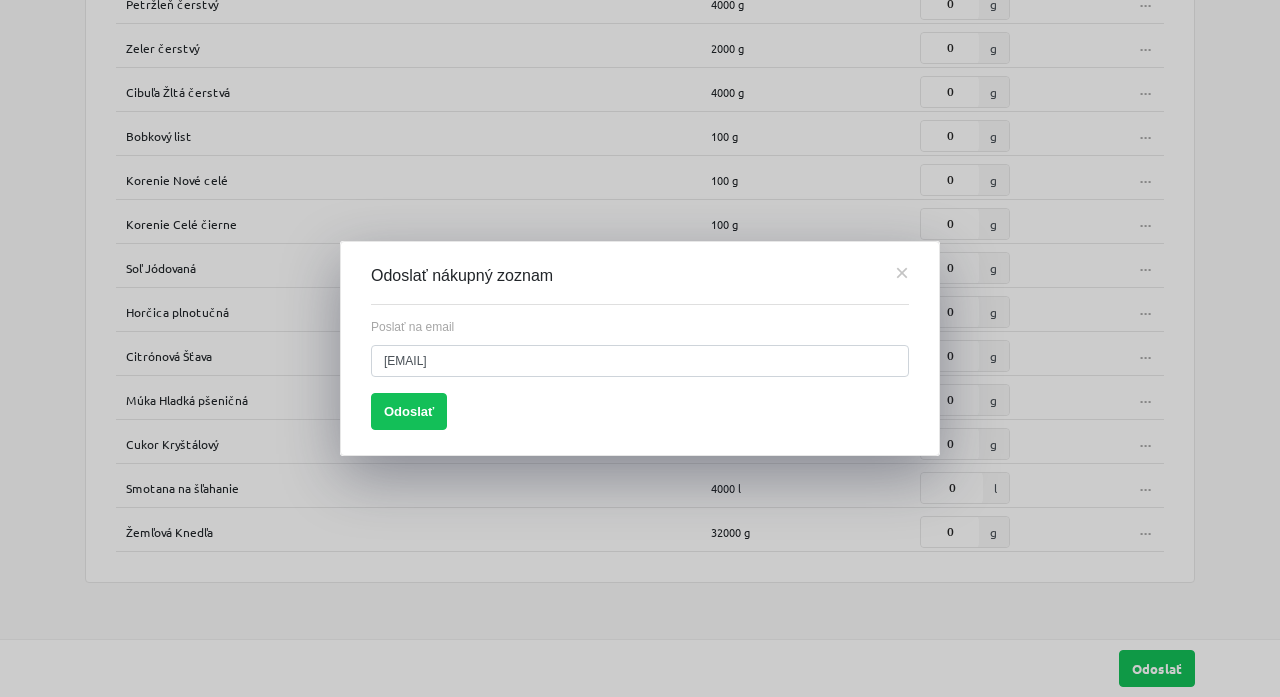 click on "×" at bounding box center [902, 272] 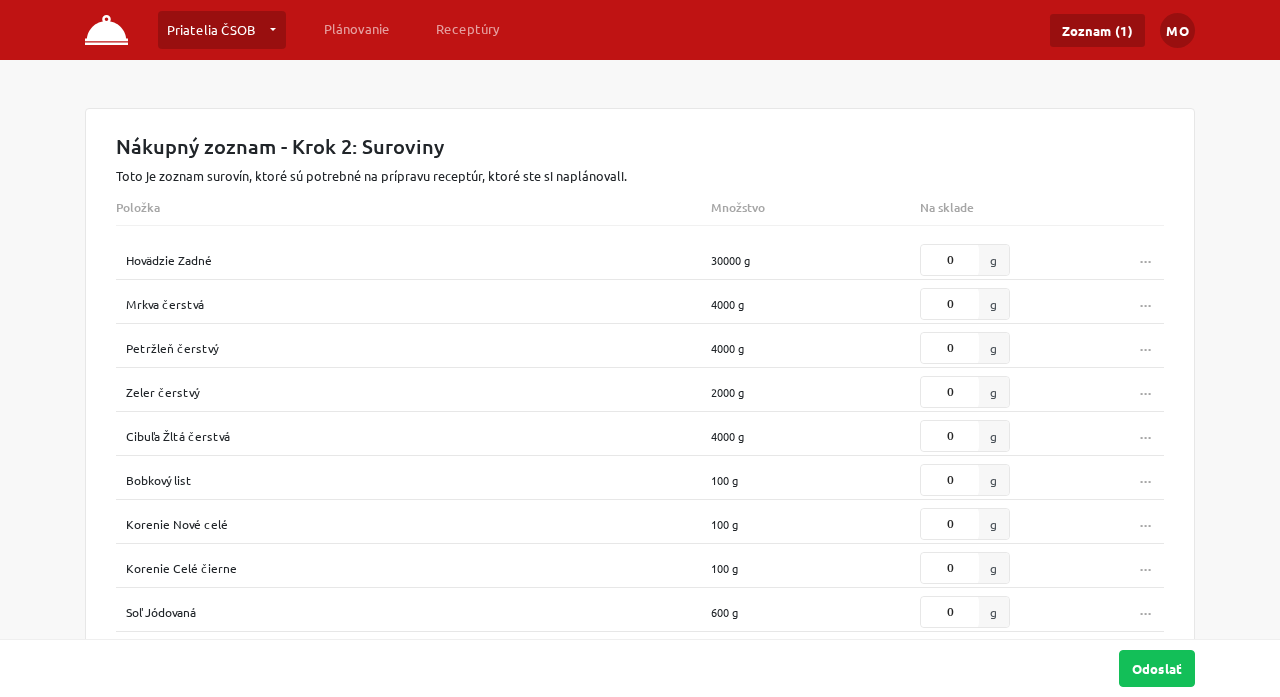 scroll, scrollTop: 0, scrollLeft: 0, axis: both 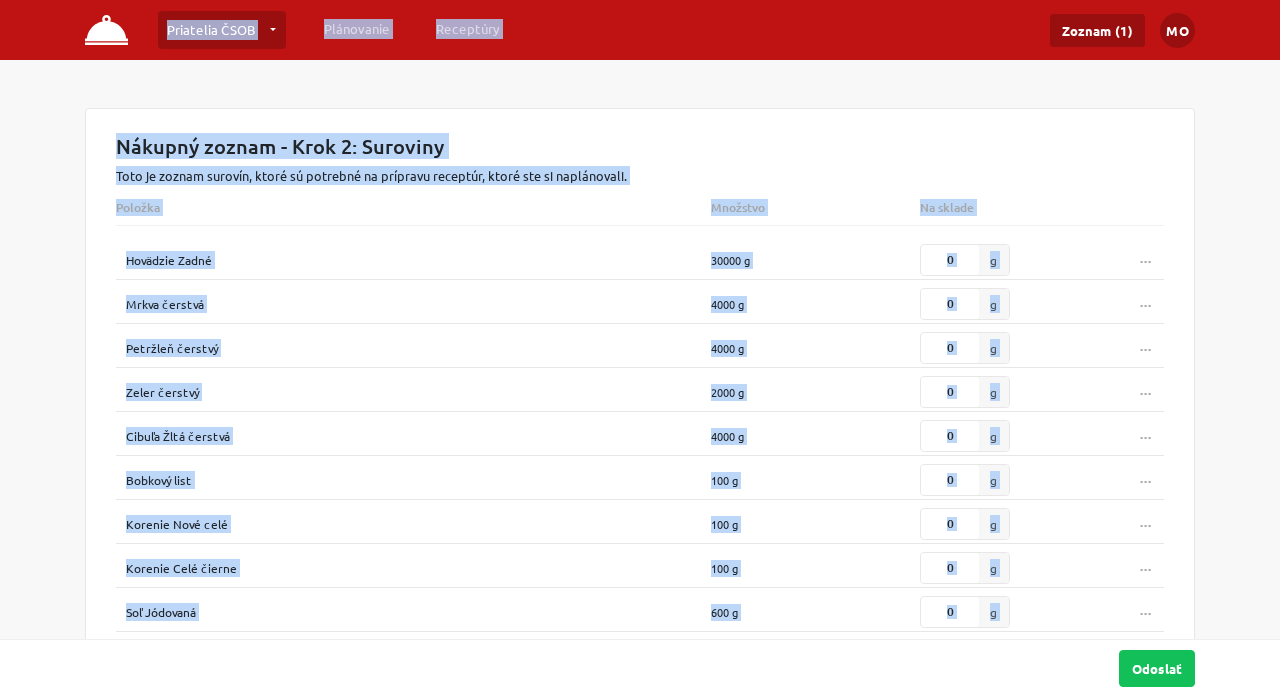 click on "Nákupný zoznam - Krok 2: Suroviny Toto je zoznam surovín, ktoré sú potrebné na prípravu receptúr, ktoré ste si naplánovali. Položka Množstvo Na sklade  Hovädzie Zadné  [QUANTITY] g 0 g ... Vymazať ingredienciu  Mrkva čerstvá  [QUANTITY] g 0 g ... Vymazať ingredienciu  Petržleň čerstvý  [QUANTITY] g 0 g ... Vymazať ingredienciu  Zeler čerstvý  [QUANTITY] g 0 g ... Vymazať ingredienciu  Cibuľa Žltá čerstvá  [QUANTITY] g 0 g ... Vymazať ingredienciu  Bobkový list  [QUANTITY] g 0 g ... Vymazať ingredienciu  Korenie Nové celé  [QUANTITY] g 0 g ... Vymazať ingredienciu  Korenie Celé čierne  [QUANTITY] g 0 g ... Vymazať ingredienciu  Soľ Jódovaná  [QUANTITY] g 0 g ... Vymazať ingredienciu  Horčica plnotučná  [QUANTITY] g 0 g ... Vymazať ingredienciu  Citrónová Šťava  [QUANTITY] g 0 g ... Vymazať ingredienciu  Múka Hladká pšeničná  [QUANTITY] g 0 g ... Vymazať ingredienciu  Cukor Kryštálový  [QUANTITY] g 0 g ... Vymazať ingredienciu  Smotana na šľahanie  [QUANTITY] l 0 l ... Vymazať ingredienciu  Žemľová  Knedľa  [QUANTITY] g 0 g ..." at bounding box center [640, 517] 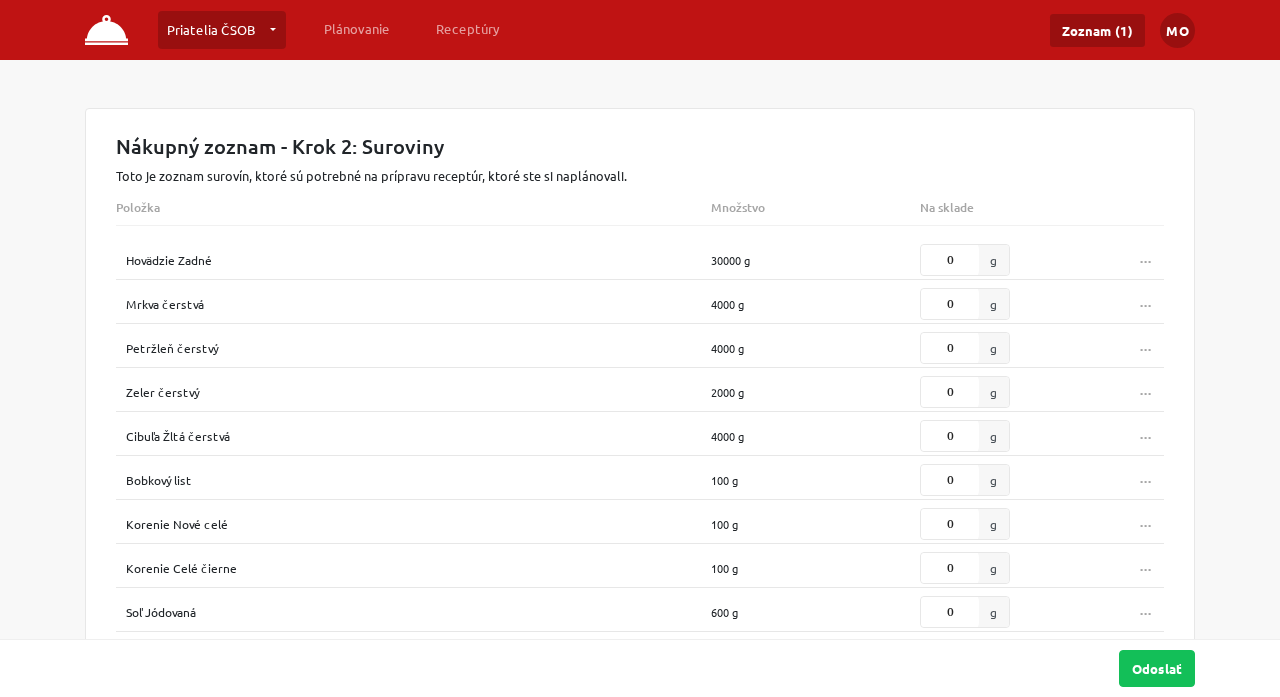 click on "Priatelia ČSOB   Priatelia ČSOB  …  Vytvoriť novú prevádzku  Plánovanie Receptúry Zoznam  (1)  MO Nastavenia Odhlásiť Nákupný zoznam - Krok 2: Suroviny Toto je zoznam surovín, ktoré sú potrebné na prípravu receptúr, ktoré ste si naplánovali. Položka Množstvo Na sklade  Hovädzie Zadné  30000 g 0 g ... Vymazať ingredienciu  Mrkva čerstvá  4000 g 0 g ... Vymazať ingredienciu  Petržleň čerstvý  4000 g 0 g ... Vymazať ingredienciu  Zeler čerstvý  2000 g 0 g ... Vymazať ingredienciu  Cibuľa Žltá čerstvá  4000 g 0 g ... Vymazať ingredienciu  Bobkový list  100 g 0 g ... Vymazať ingredienciu  Korenie Nové celé  100 g 0 g ... Vymazať ingredienciu  Korenie Celé čierne  100 g 0 g ... Vymazať ingredienciu  Soľ Jódovaná  600 g 0 g ... Vymazať ingredienciu  Horčica plnotučná  2000 g 0 g ... Vymazať ingredienciu  Citrónová Šťava  10 g 0 g ... Vymazať ingredienciu  Múka Hladká pšeničná  2000 g 0 g ... Vymazať ingredienciu  Cukor Kryštálový  600 g 0 g 0" at bounding box center (640, 549) 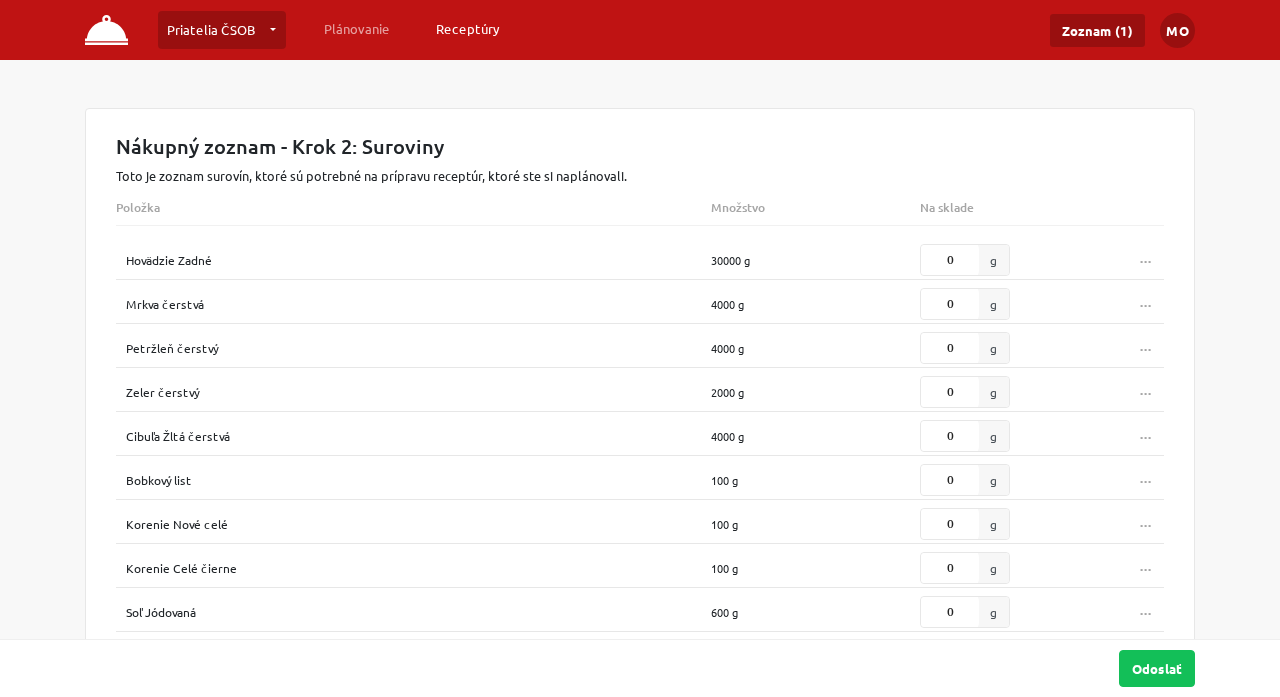 click on "Receptúry" at bounding box center (357, 29) 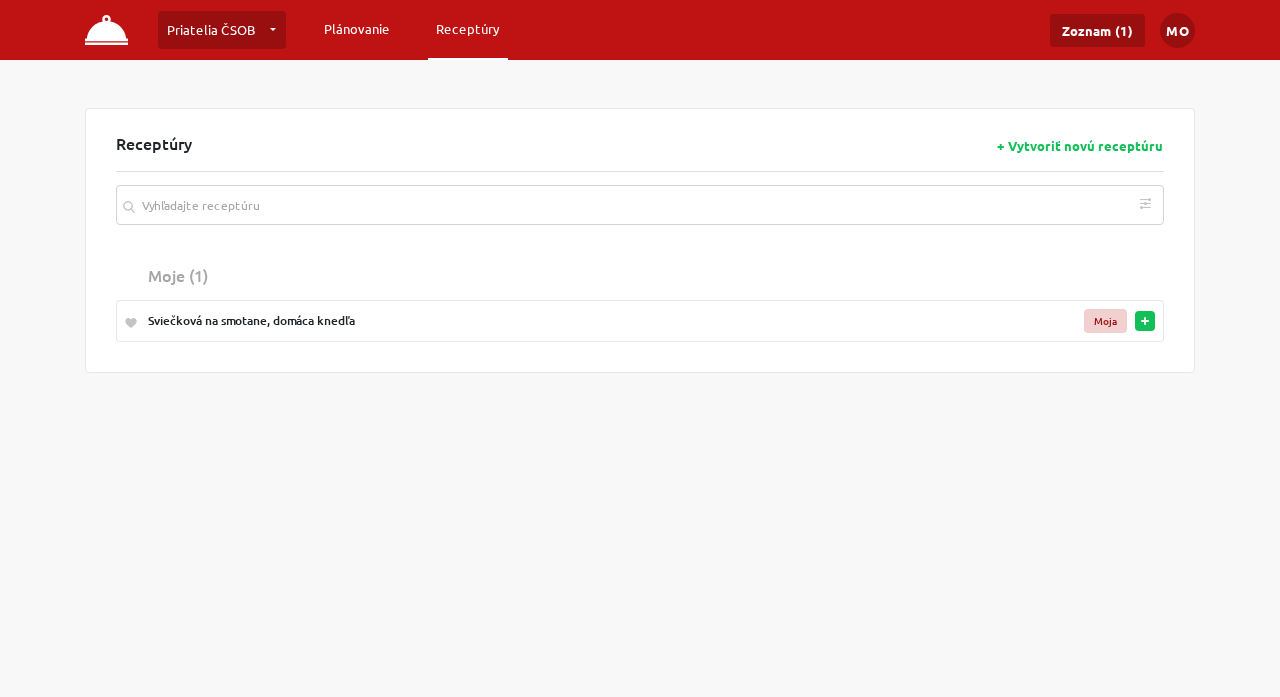 click on "Plánovanie" at bounding box center [357, 29] 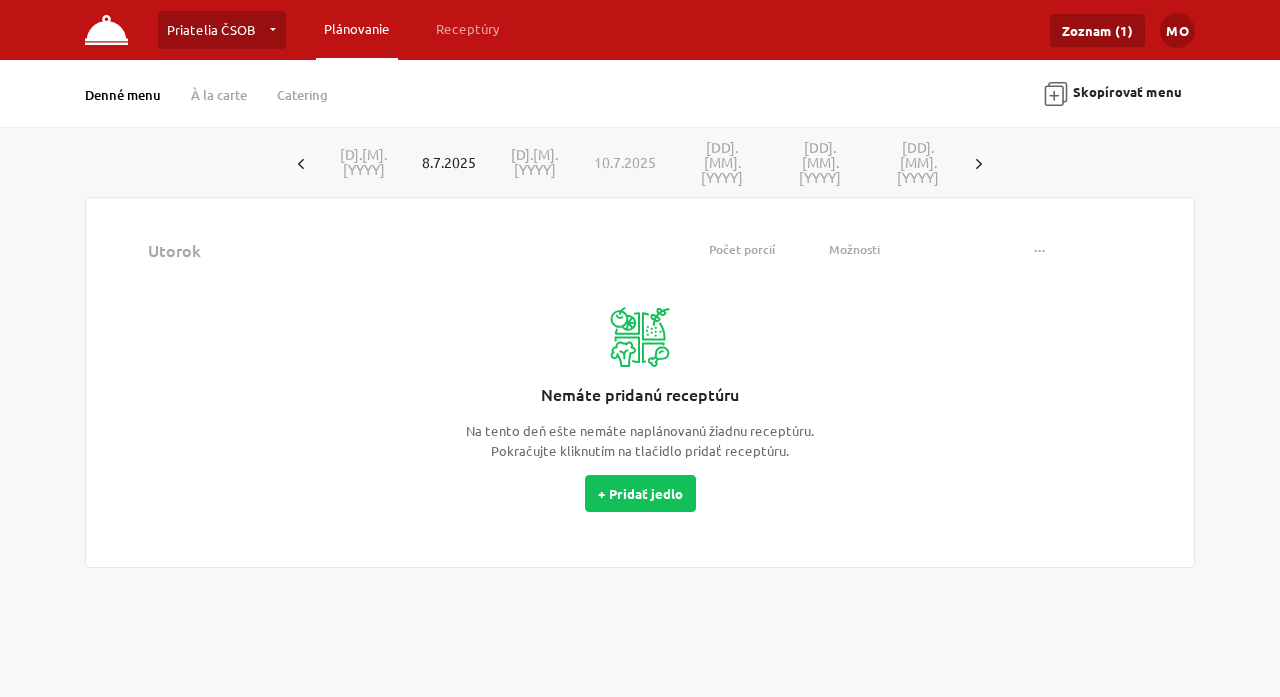 click on "8.7.2025" at bounding box center (445, 162) 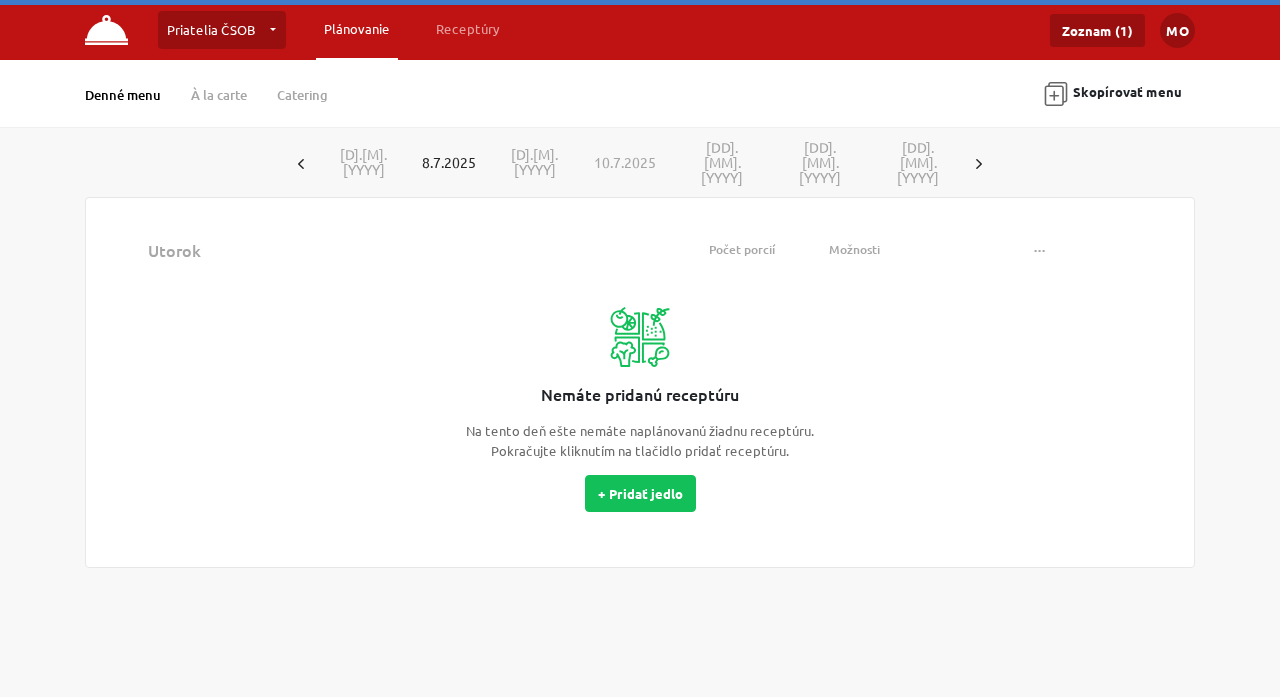 click on "[D].[M].[YYYY]" at bounding box center (530, 162) 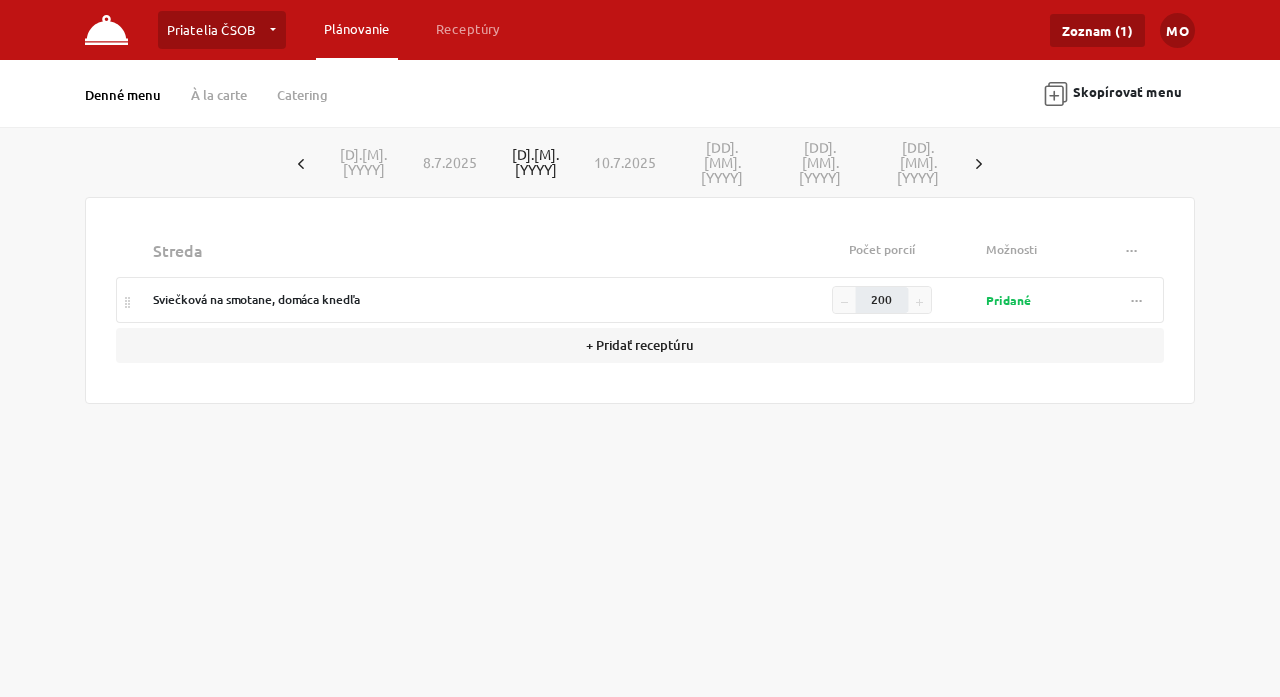 click on "Skopírovať menu" at bounding box center (1113, 94) 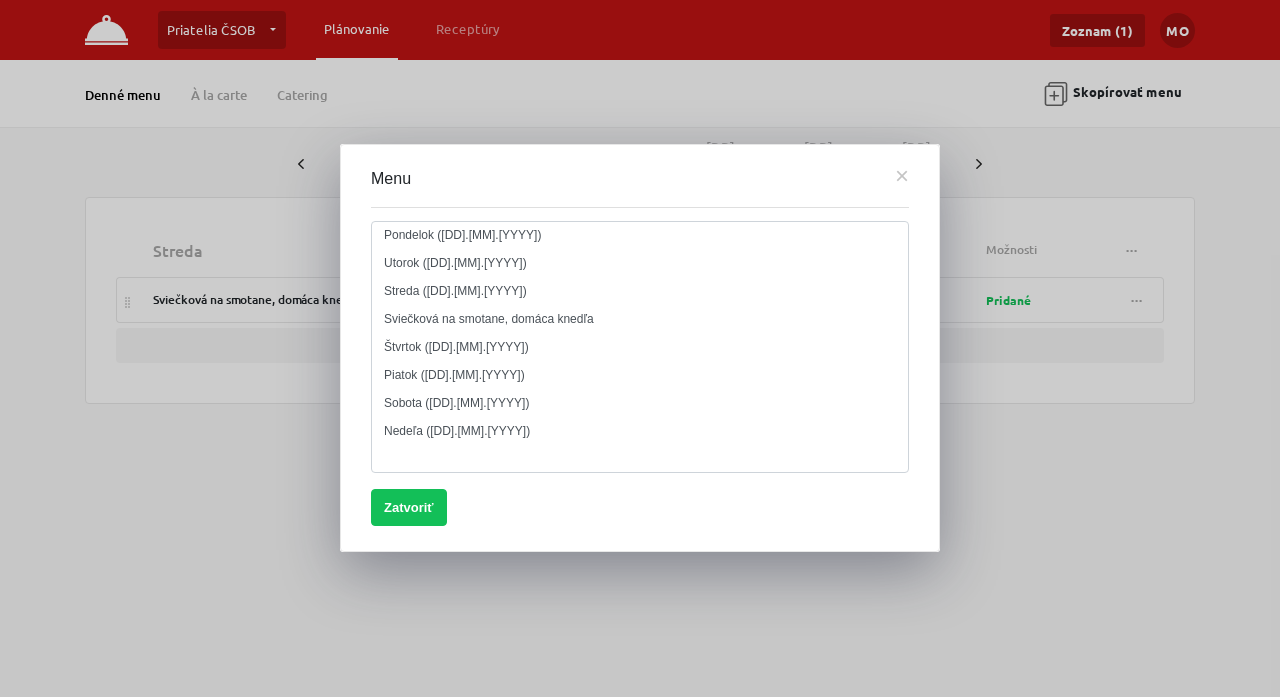 click on "Pondelok ([DD].[MM].[YYYY])
Utorok ([DD].[MM].[YYYY])
Streda ([DD].[MM].[YYYY])
Sviečková na smotane, domáca knedľa
Štvrtok ([DD].[MM].[YYYY])
Piatok ([DD].[MM].[YYYY])
Sobota ([DD].[MM].[YYYY])
Nedeľa ([DD].[MM].[YYYY])" at bounding box center (640, 347) 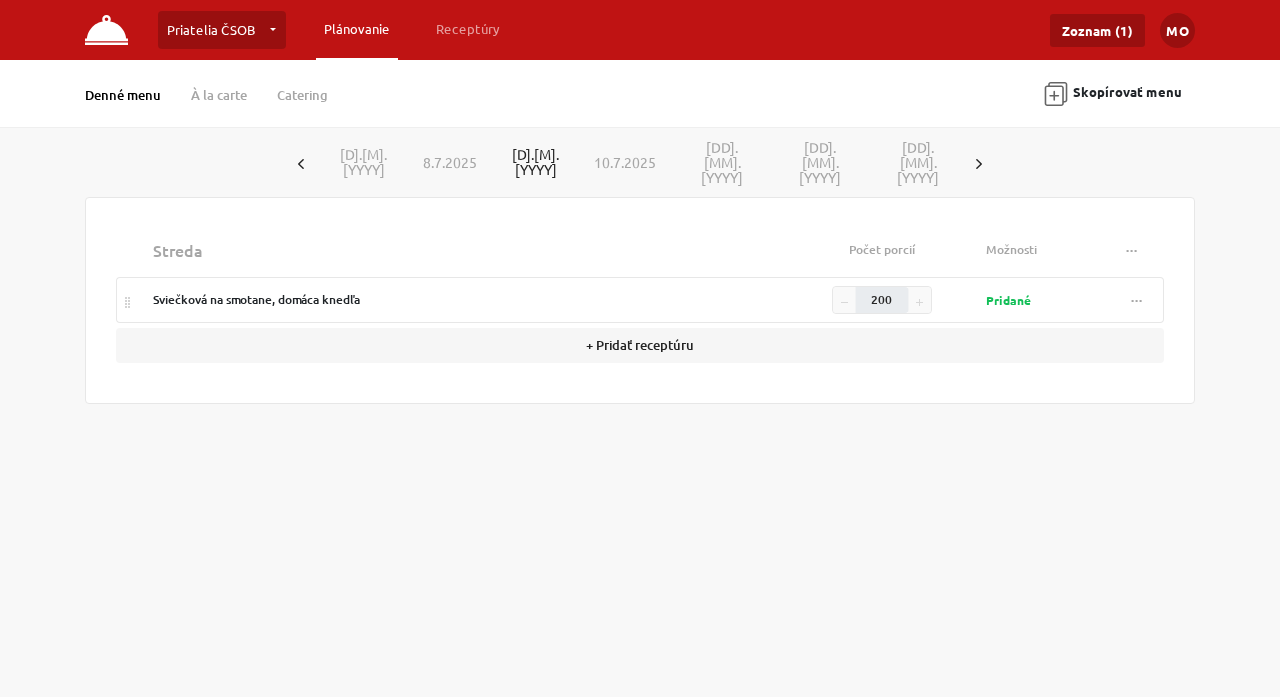 click at bounding box center (301, 162) 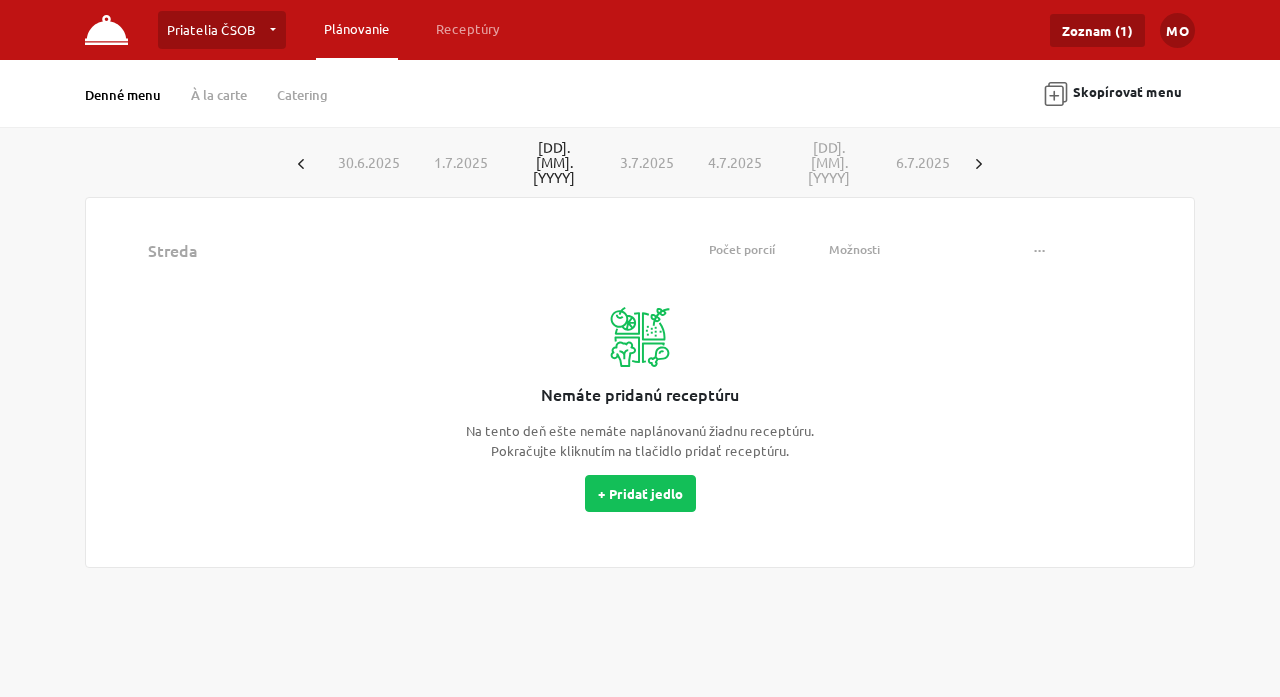 click at bounding box center [301, 162] 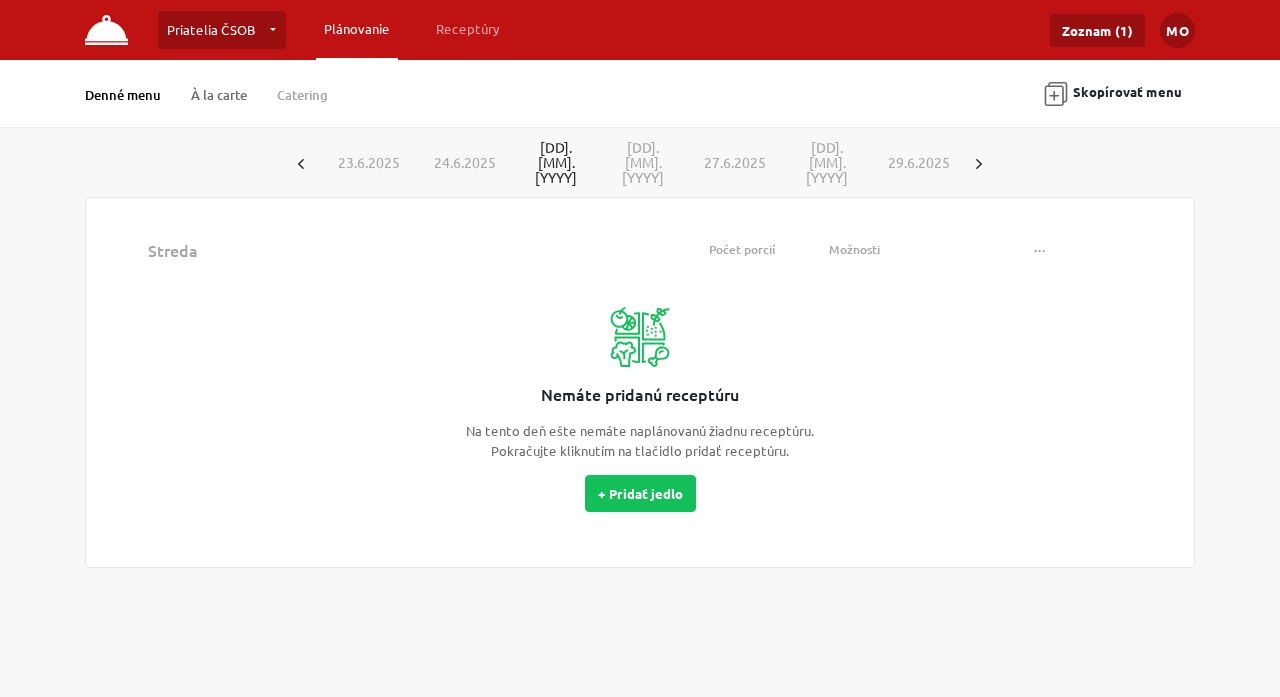 click on "À la carte" at bounding box center [219, 95] 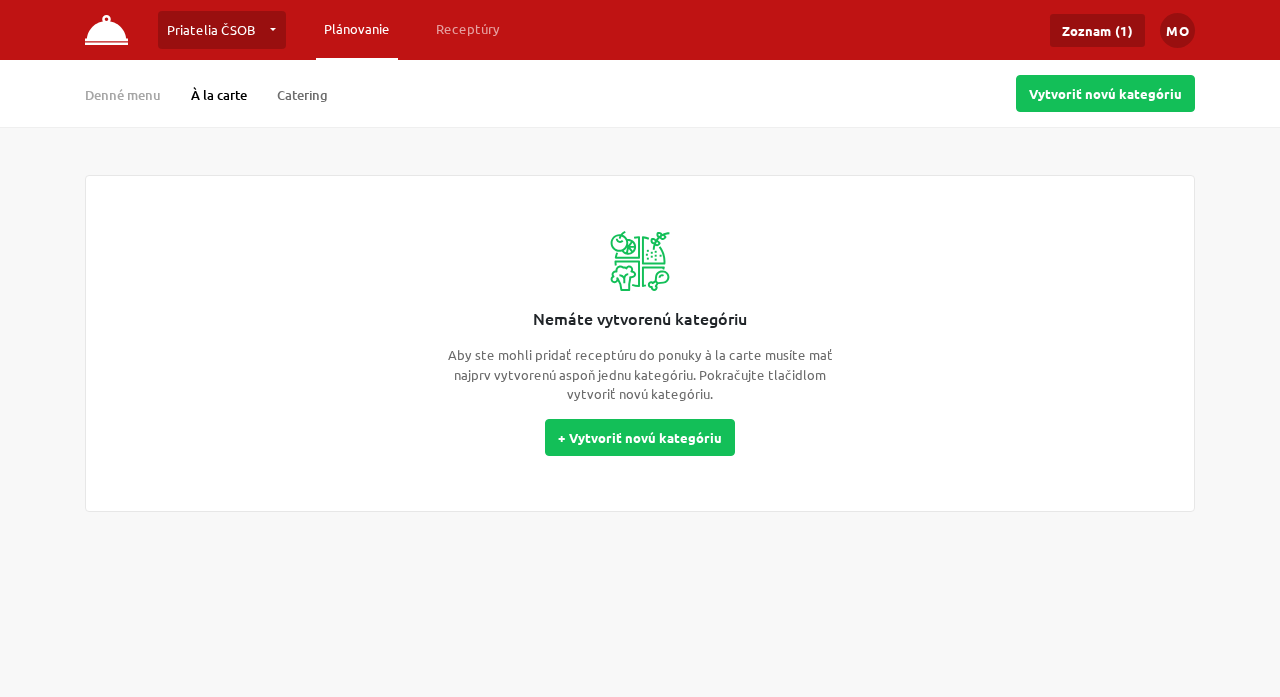 click on "Catering" at bounding box center (302, 95) 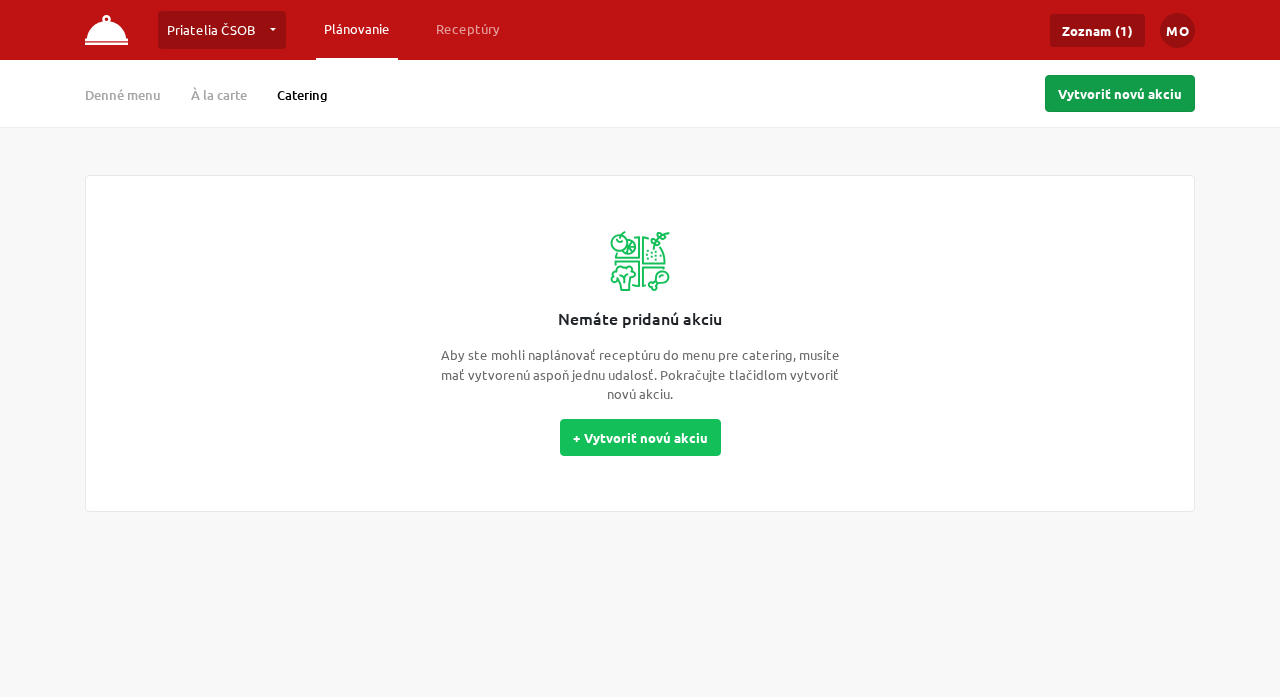 click on "Vytvoriť novú akciu" at bounding box center (1120, 93) 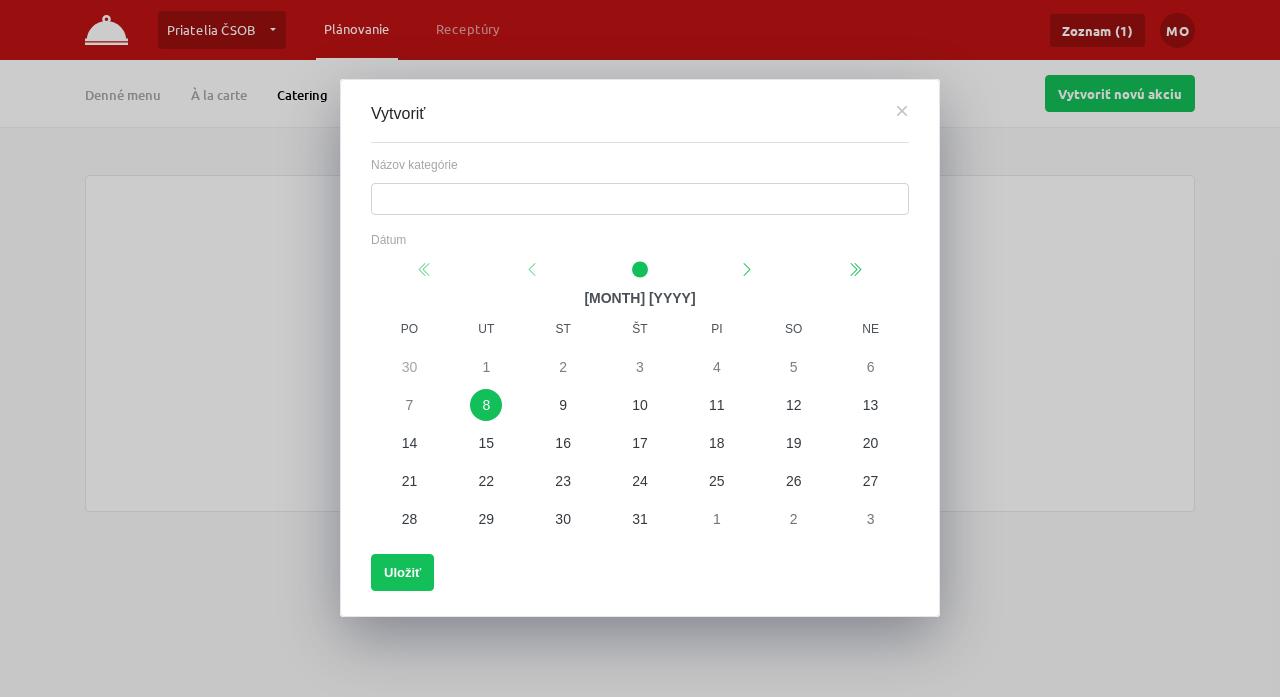 click on "Názov kategórie" at bounding box center [640, 199] 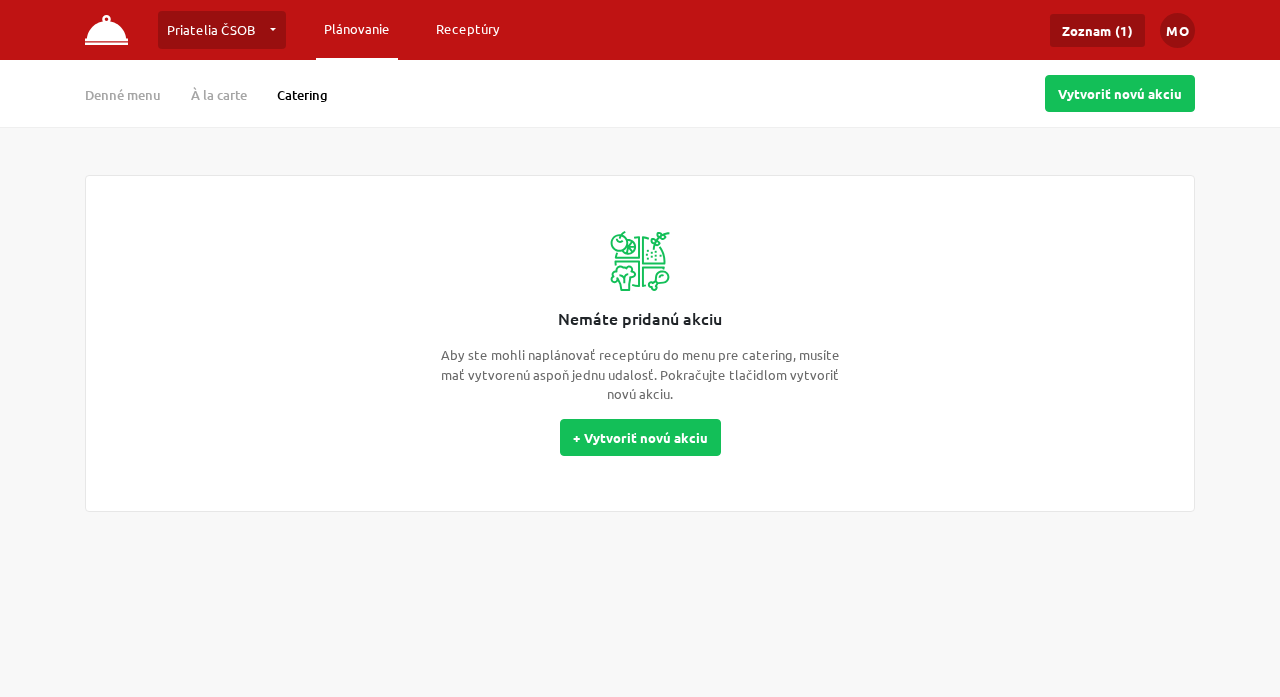 click on "Receptúry" at bounding box center [357, 29] 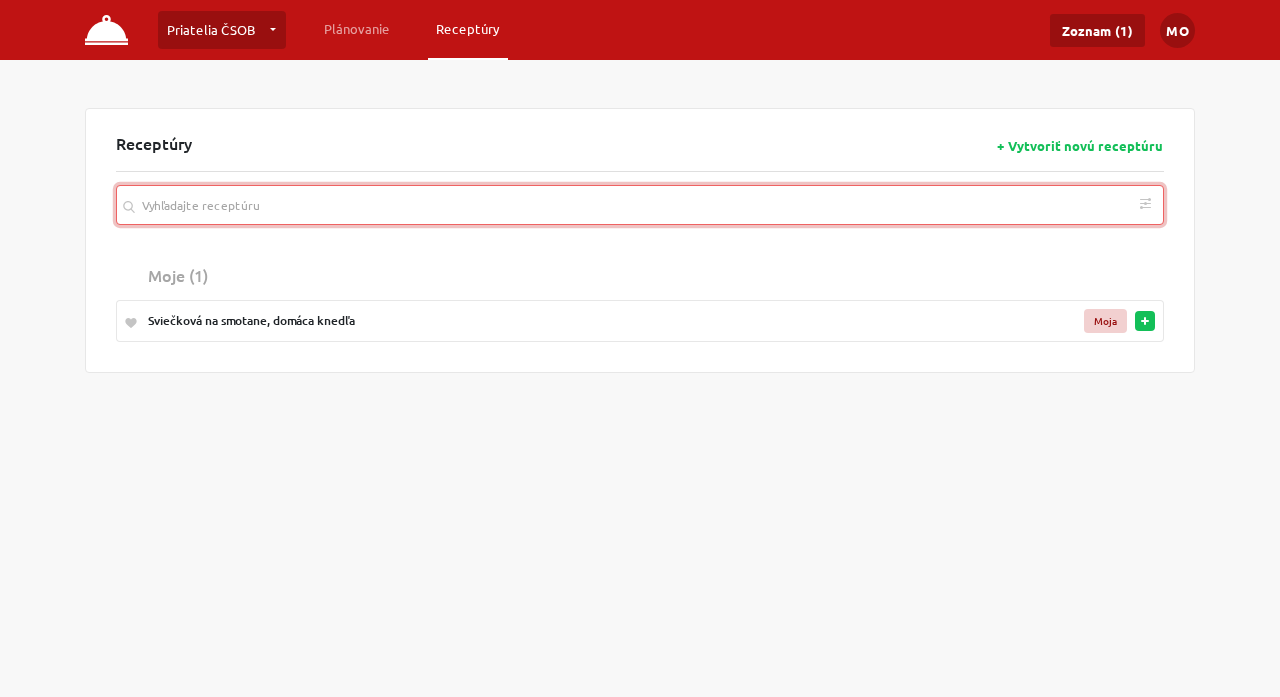 click at bounding box center [640, 205] 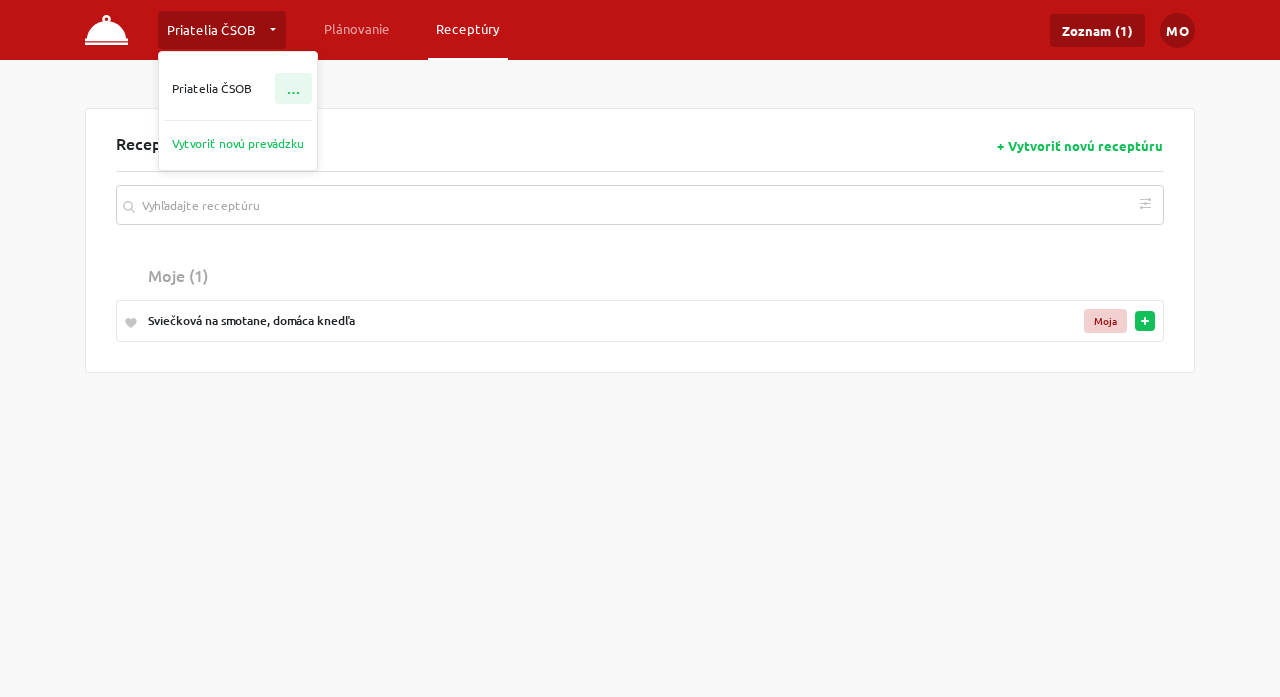 click on "Priatelia ČSOB   Priatelia ČSOB  …  Vytvoriť novú prevádzku  Plánovanie Receptúry Zoznam  (1)  MO Nastavenia Odhlásiť  Receptúry  + Vytvoriť novú receptúru Podľa diéty Bezlaktózová Bezlepková Vegánska Vegetariánska Podľa kuchyne Africká Americká Anglická Arabská Ázijská Belgická Bulharská Česká Chorvátska Dánska Francúzska Grécka Holandská Indická Jordánska Maďarská Mexická Nemecká Nórska Poľská Rakúska Rumunská Ruská Slovenská Slovinská Španielska Srbská Švajčiarska Švédska Talianská Turecká Ukrajinská  Moje (1)   Sviečková na smotane, domáca knedľa  MojaDenné menu À la carte Catering No date selected [MONTH] [YYYY] po ut st št pi so ne 30 1 2 3 4 5 6 7 8 9 10 11 12 13 14 15 16 17 18 19 20 21 22 23 24 25 26 27 28 29 30 31 1 2 3" at bounding box center [640, 236] 